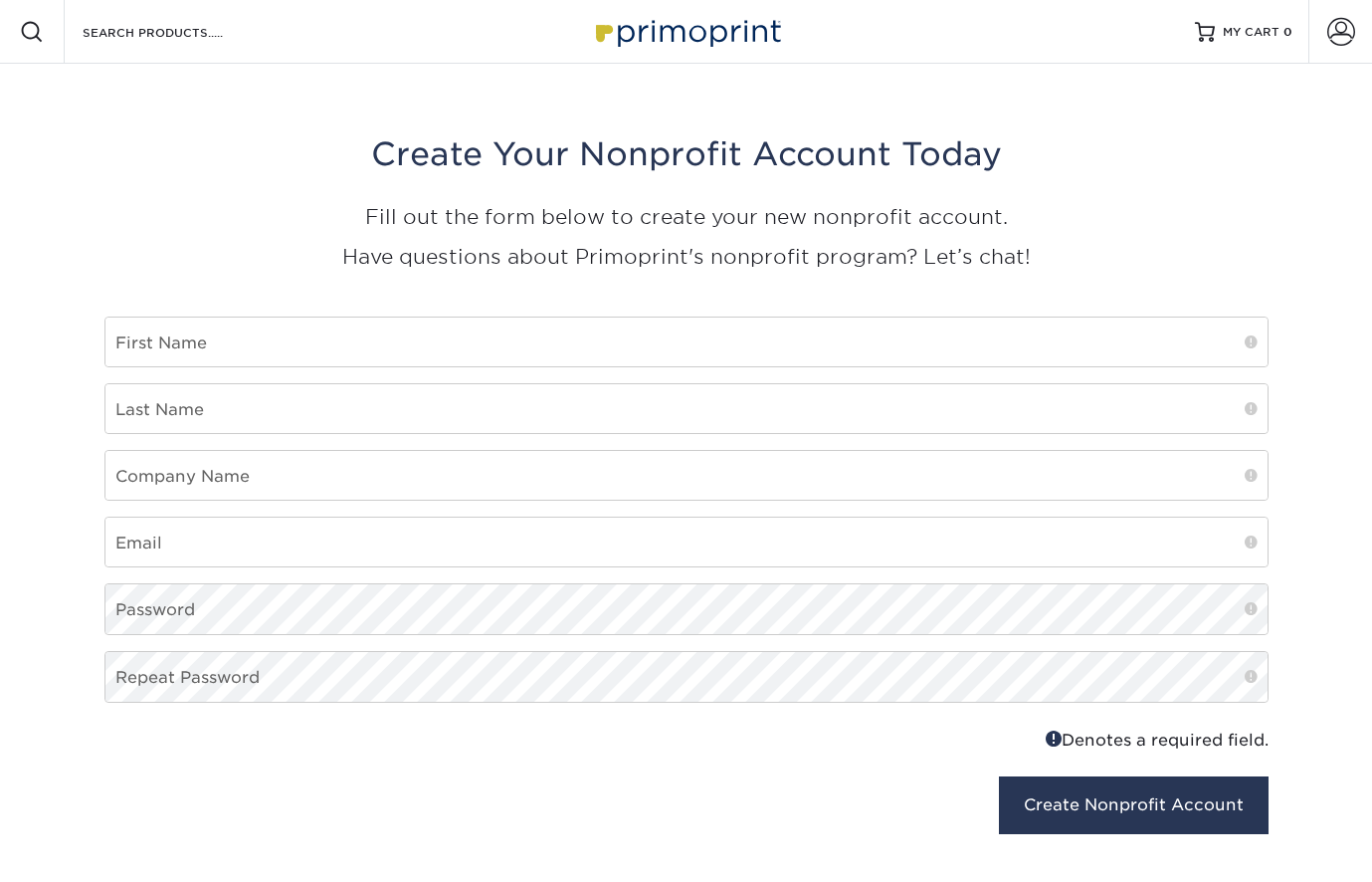 scroll, scrollTop: 0, scrollLeft: 0, axis: both 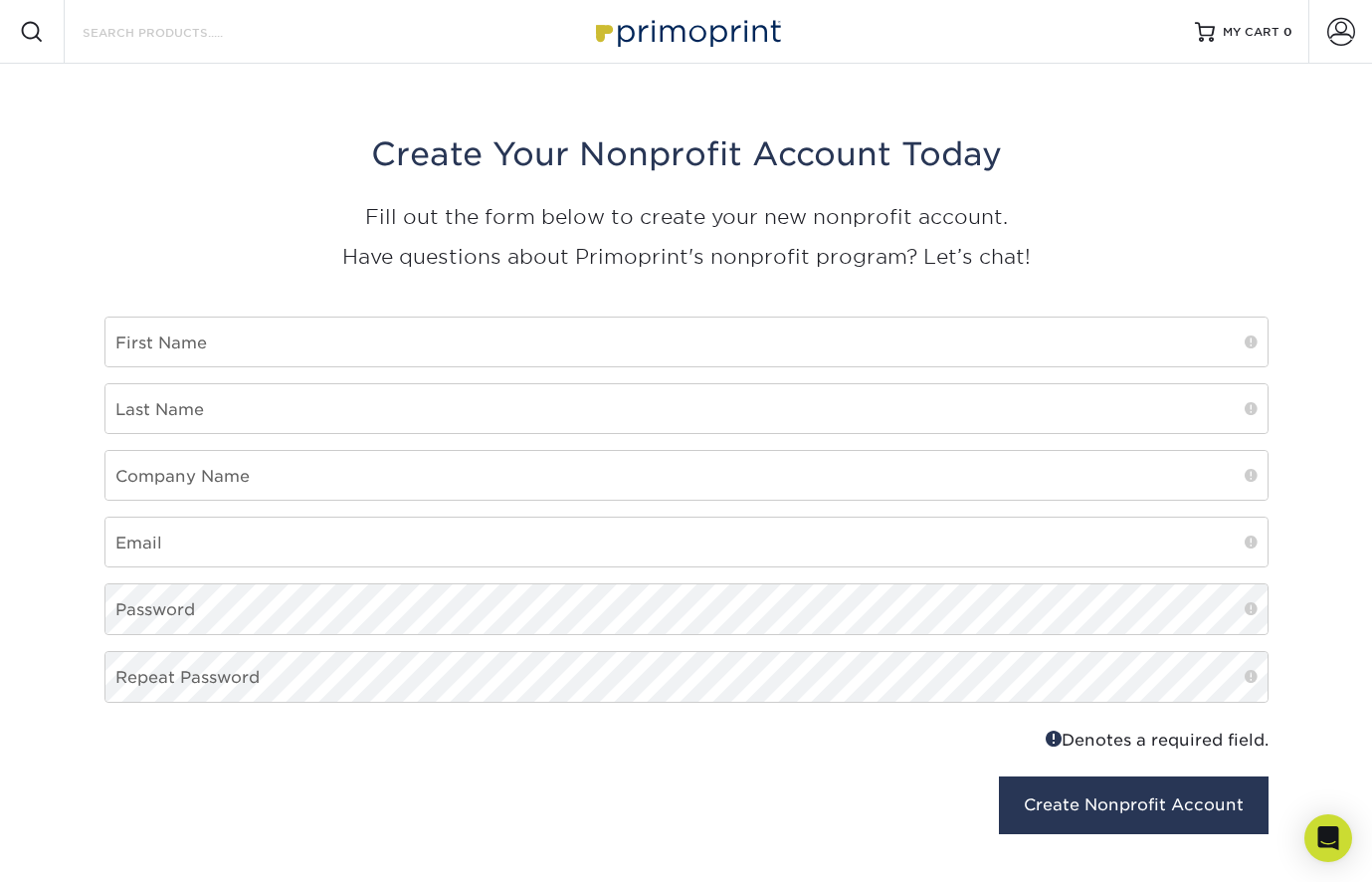 click on "Search Products" at bounding box center (177, 32) 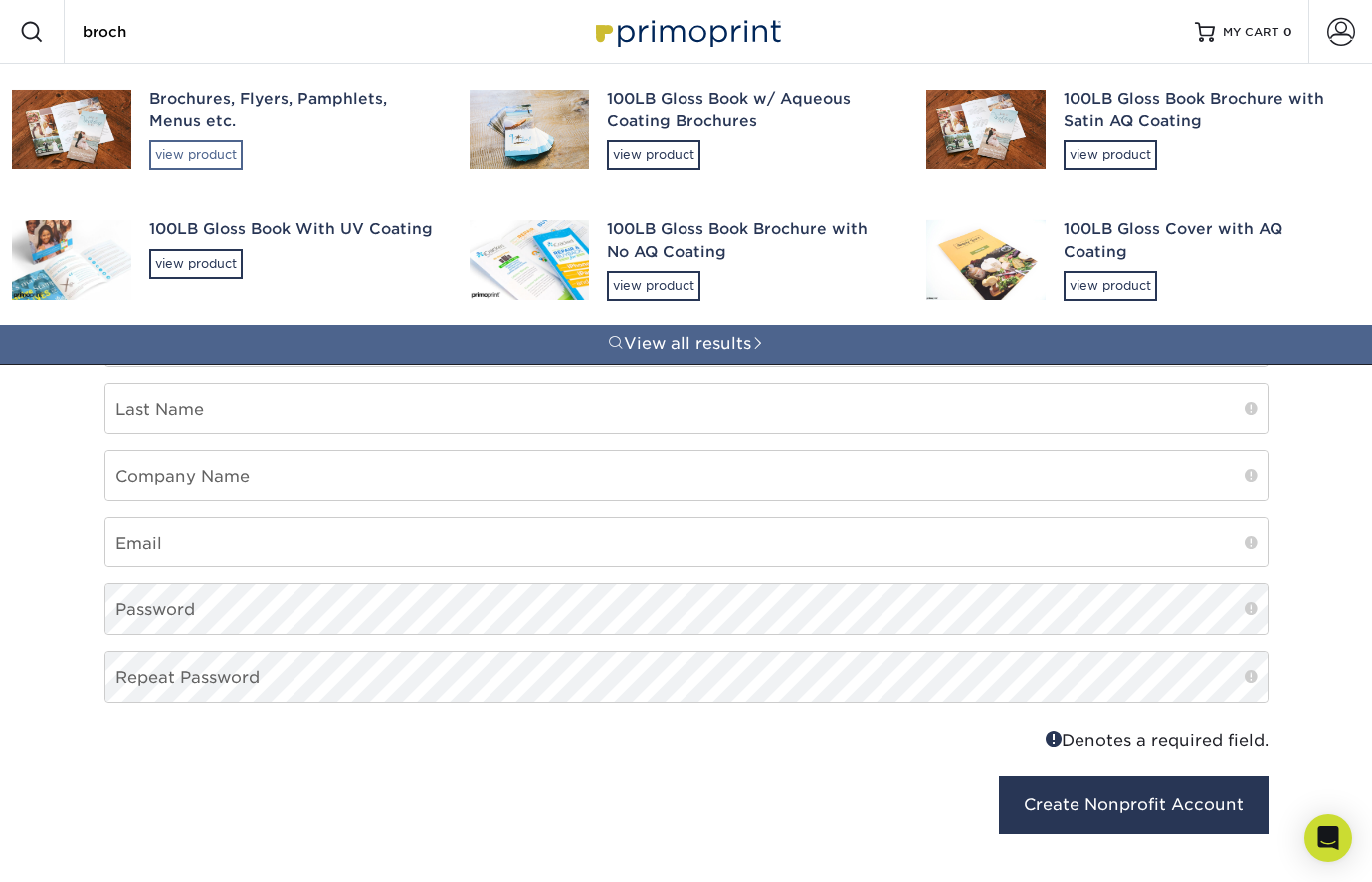 type on "broch" 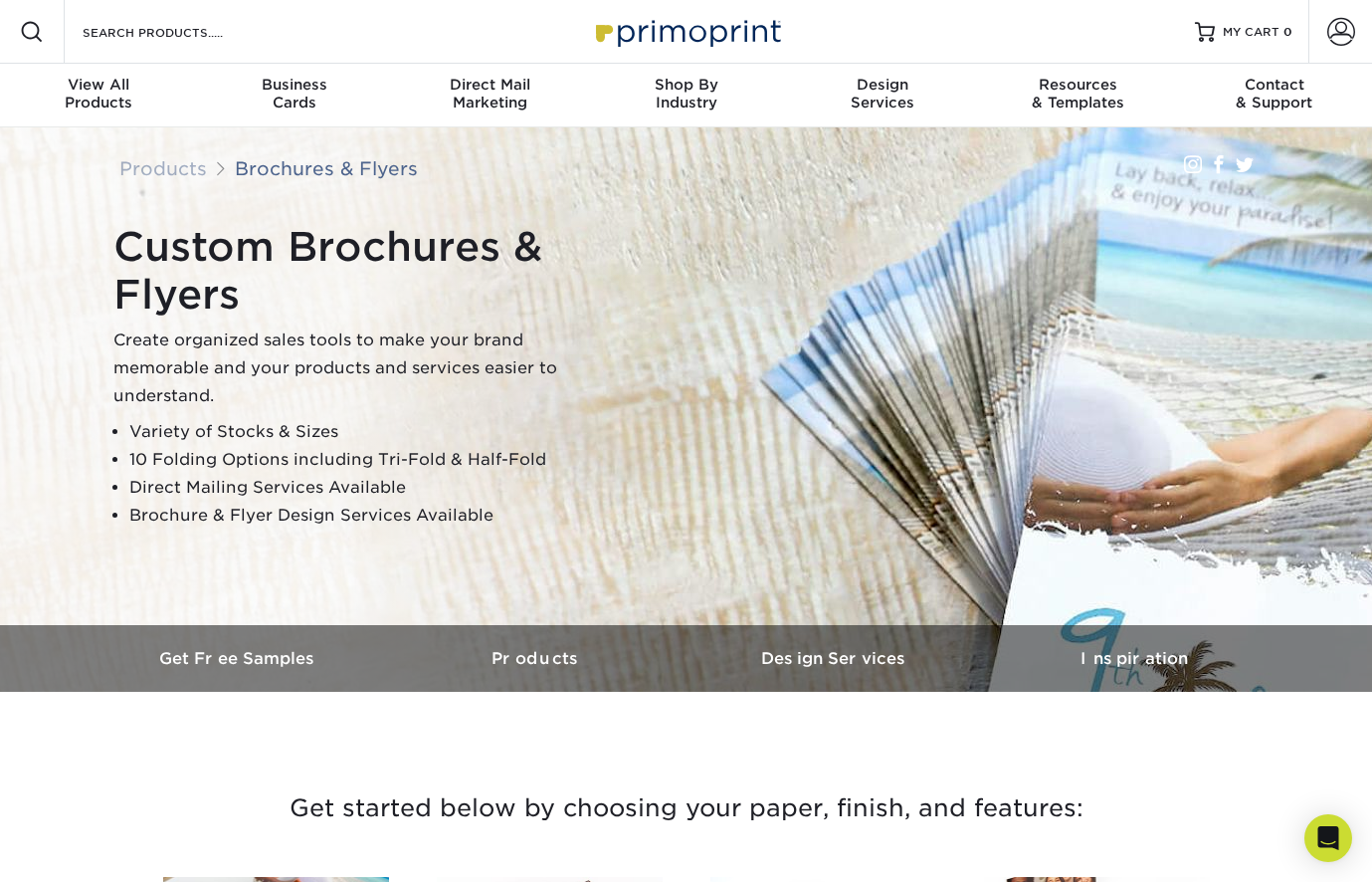 scroll, scrollTop: 0, scrollLeft: 0, axis: both 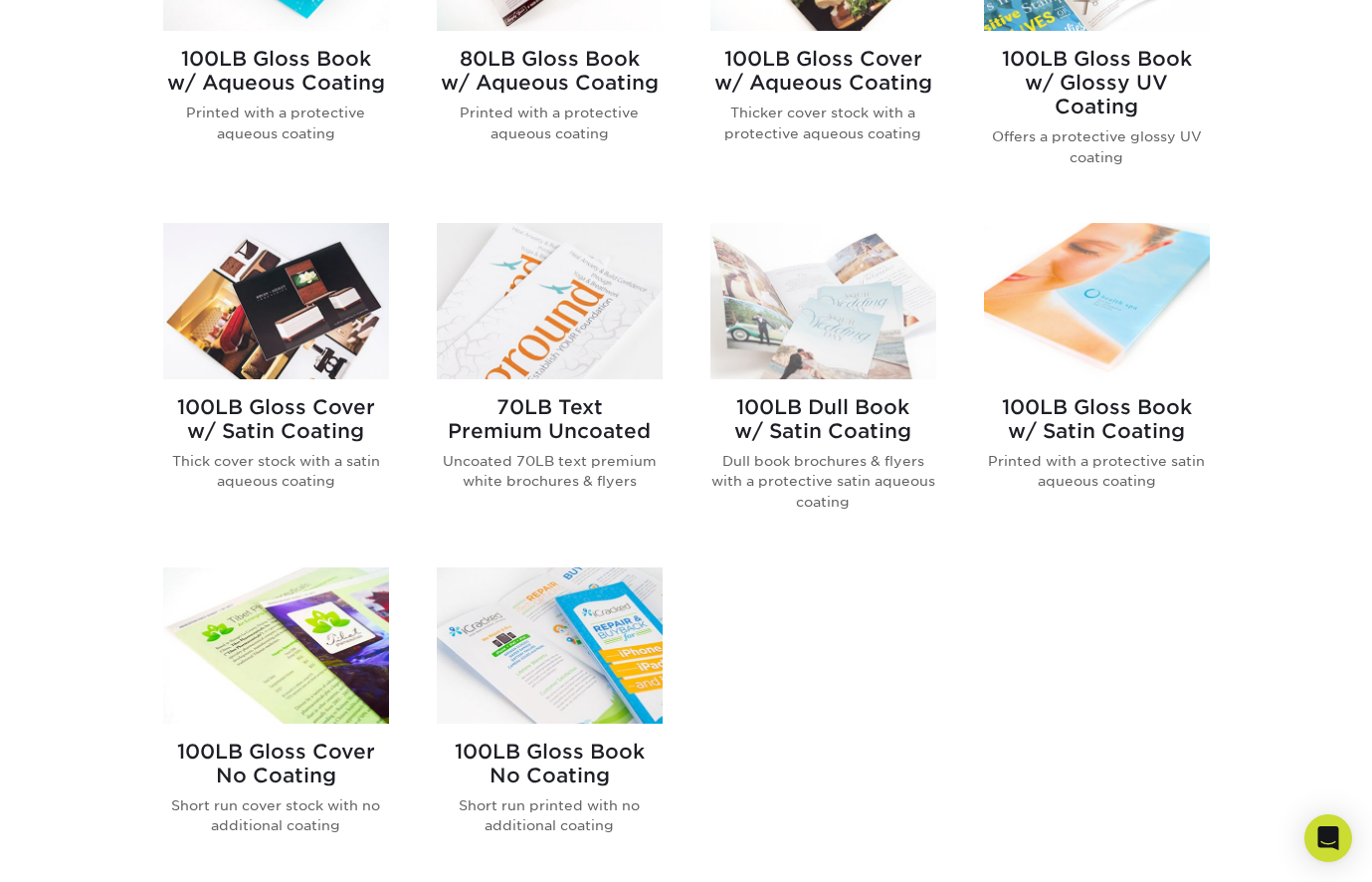 click at bounding box center [823, 301] 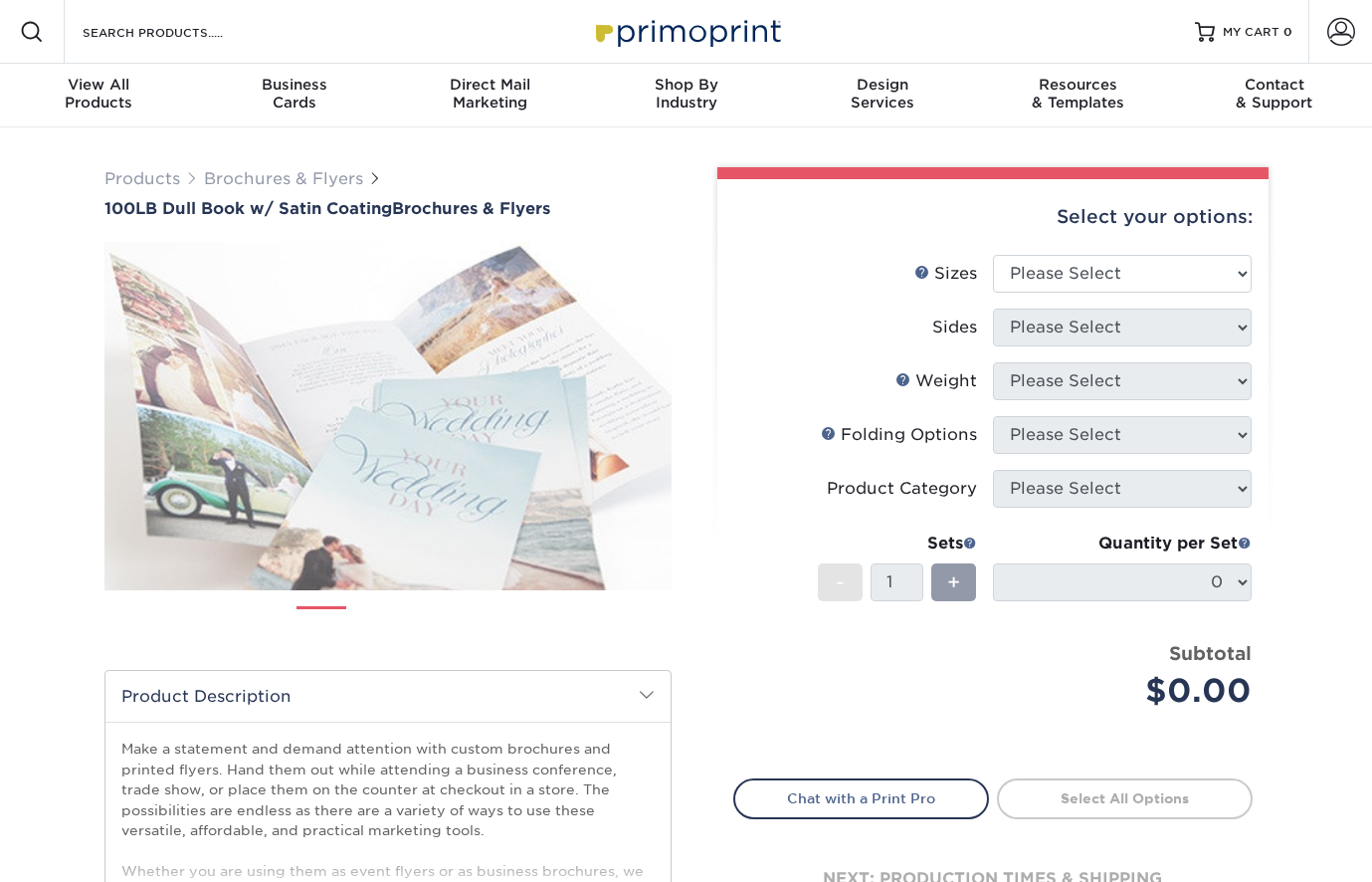 scroll, scrollTop: 0, scrollLeft: 0, axis: both 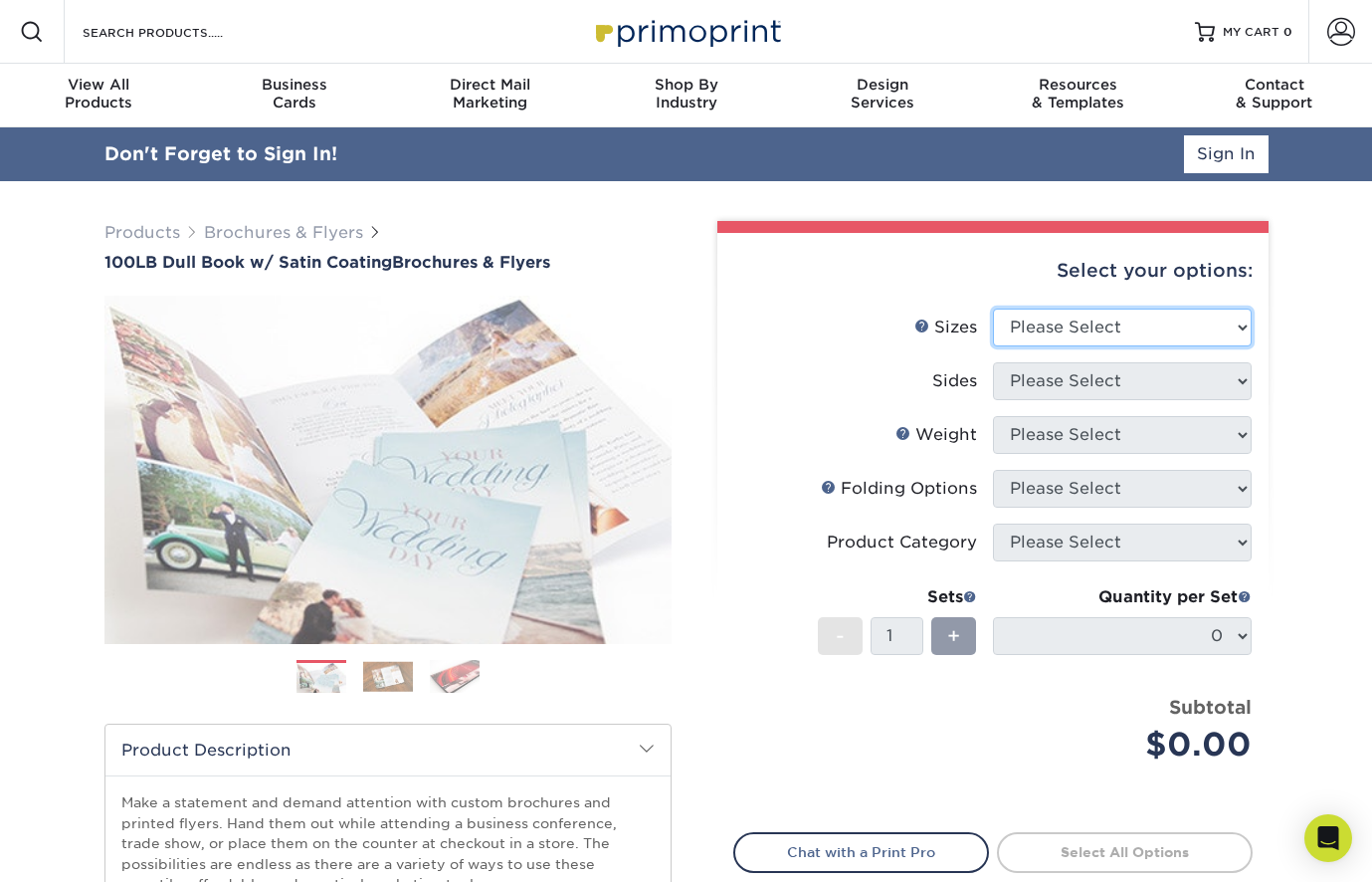 select on "8.50x11.00" 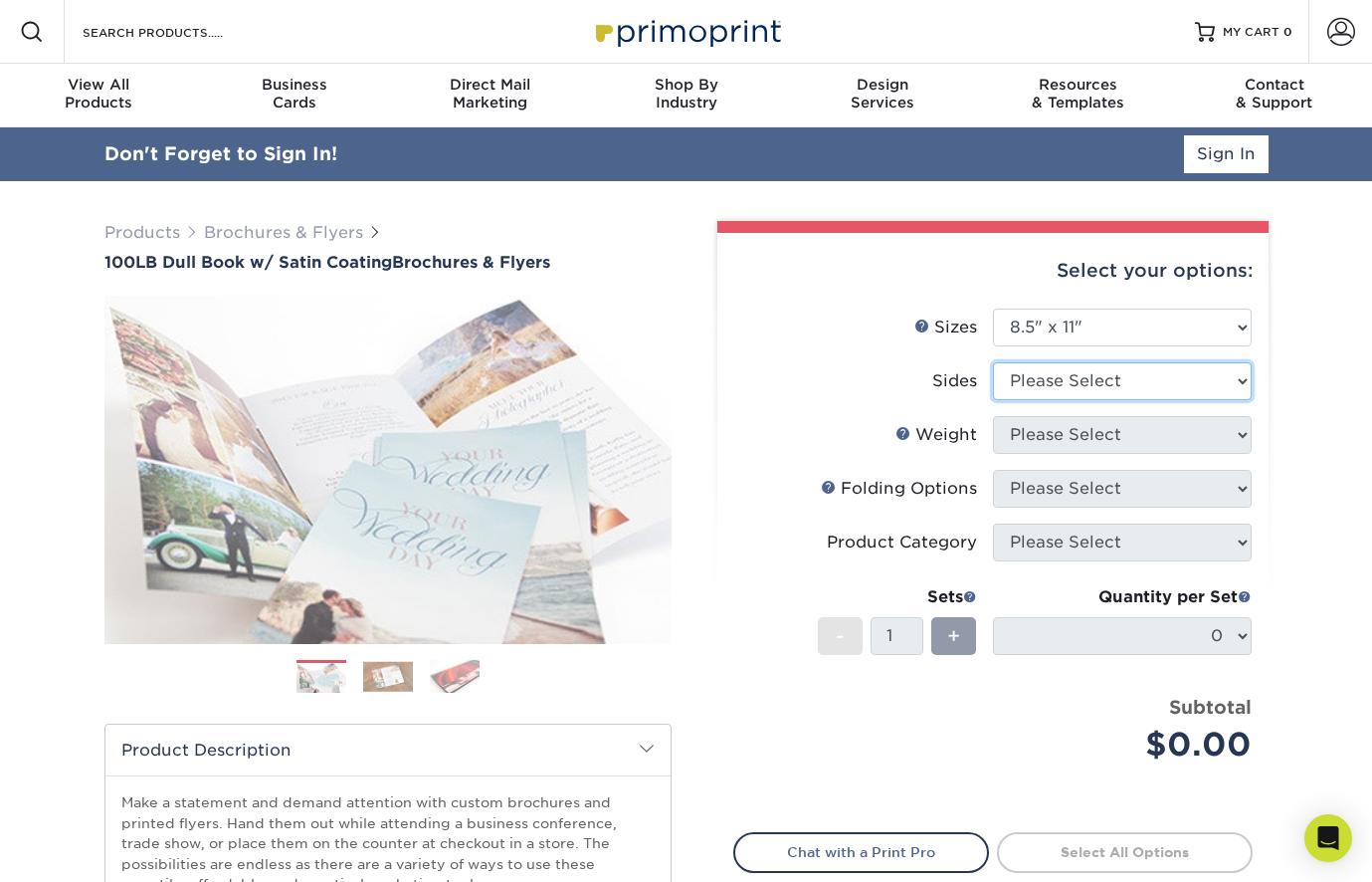 select on "13abbda7-1d64-4f25-8bb2-c179b224825d" 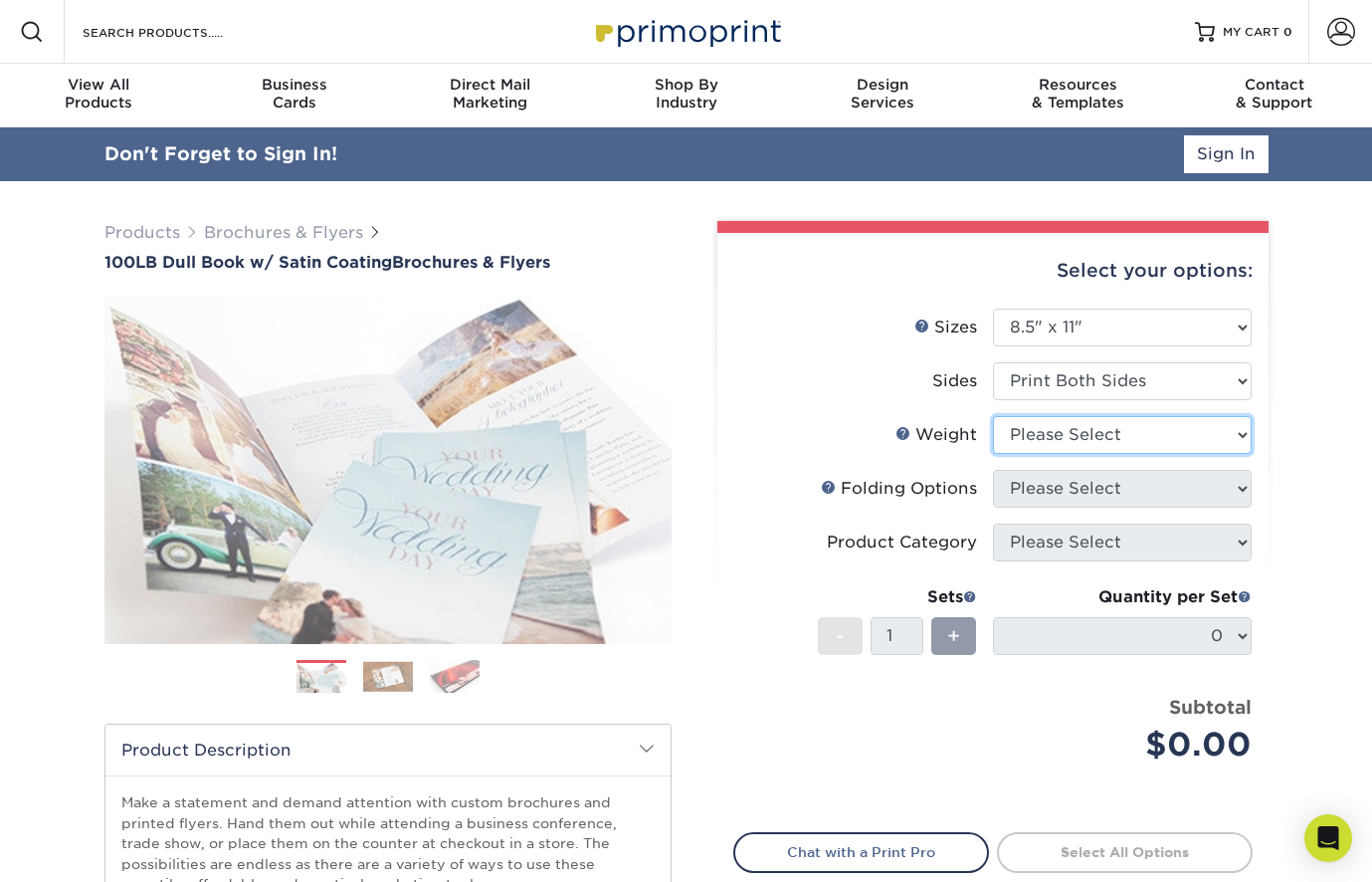 select on "100DB" 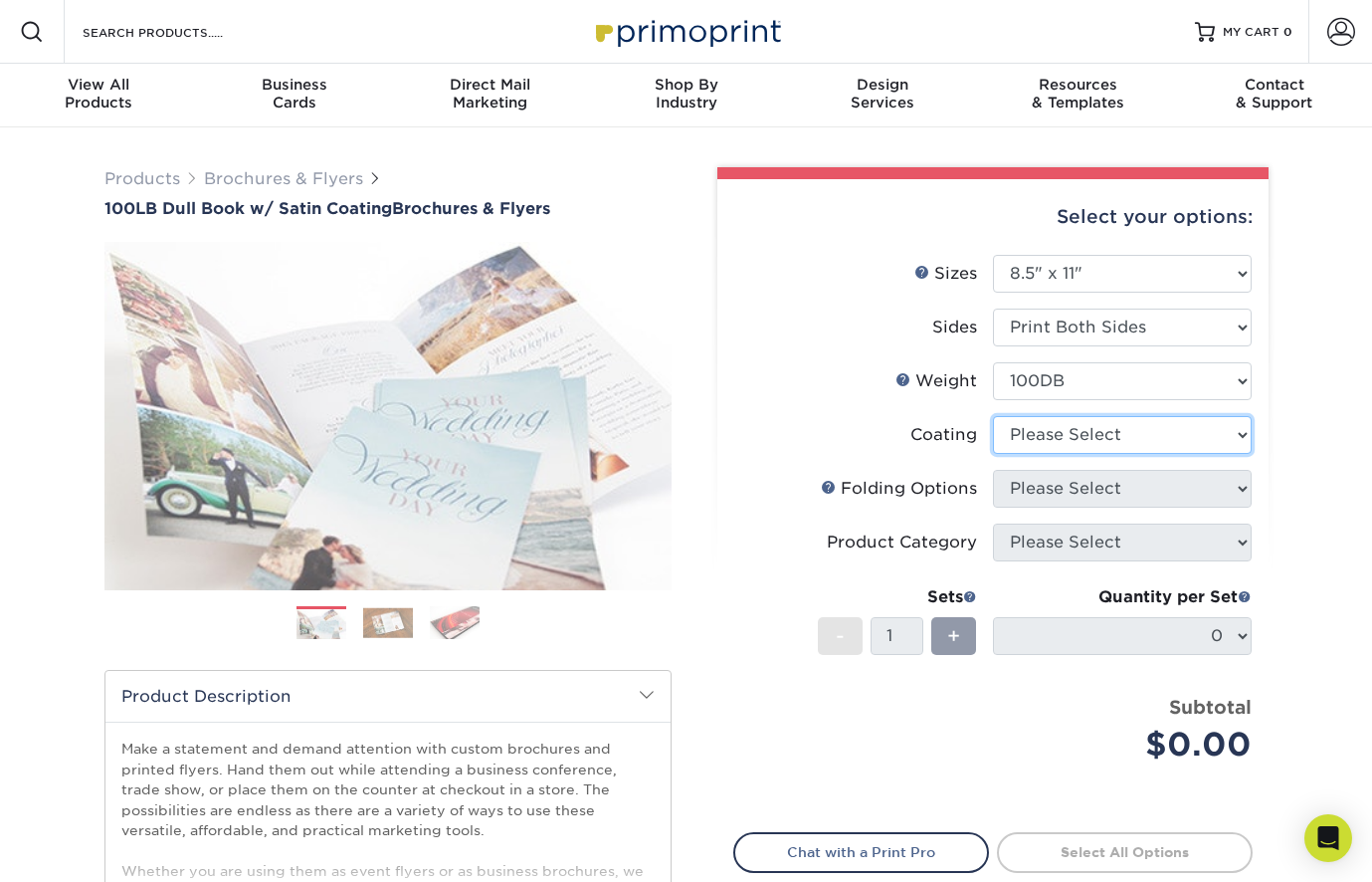 select on "1753ff32-3d28-4f95-990a-6fda0dbe3d7c" 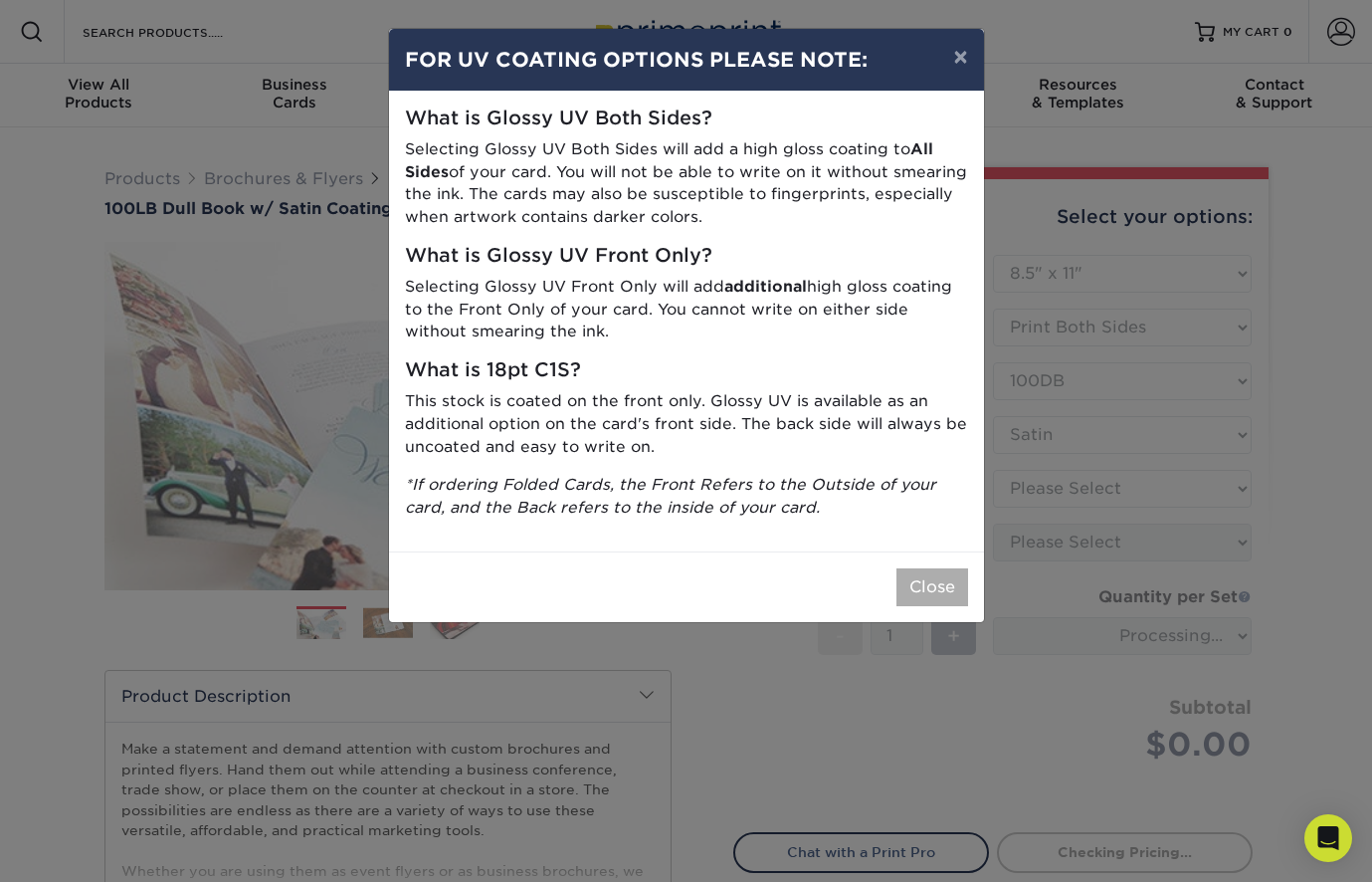 click on "Close" at bounding box center [932, 587] 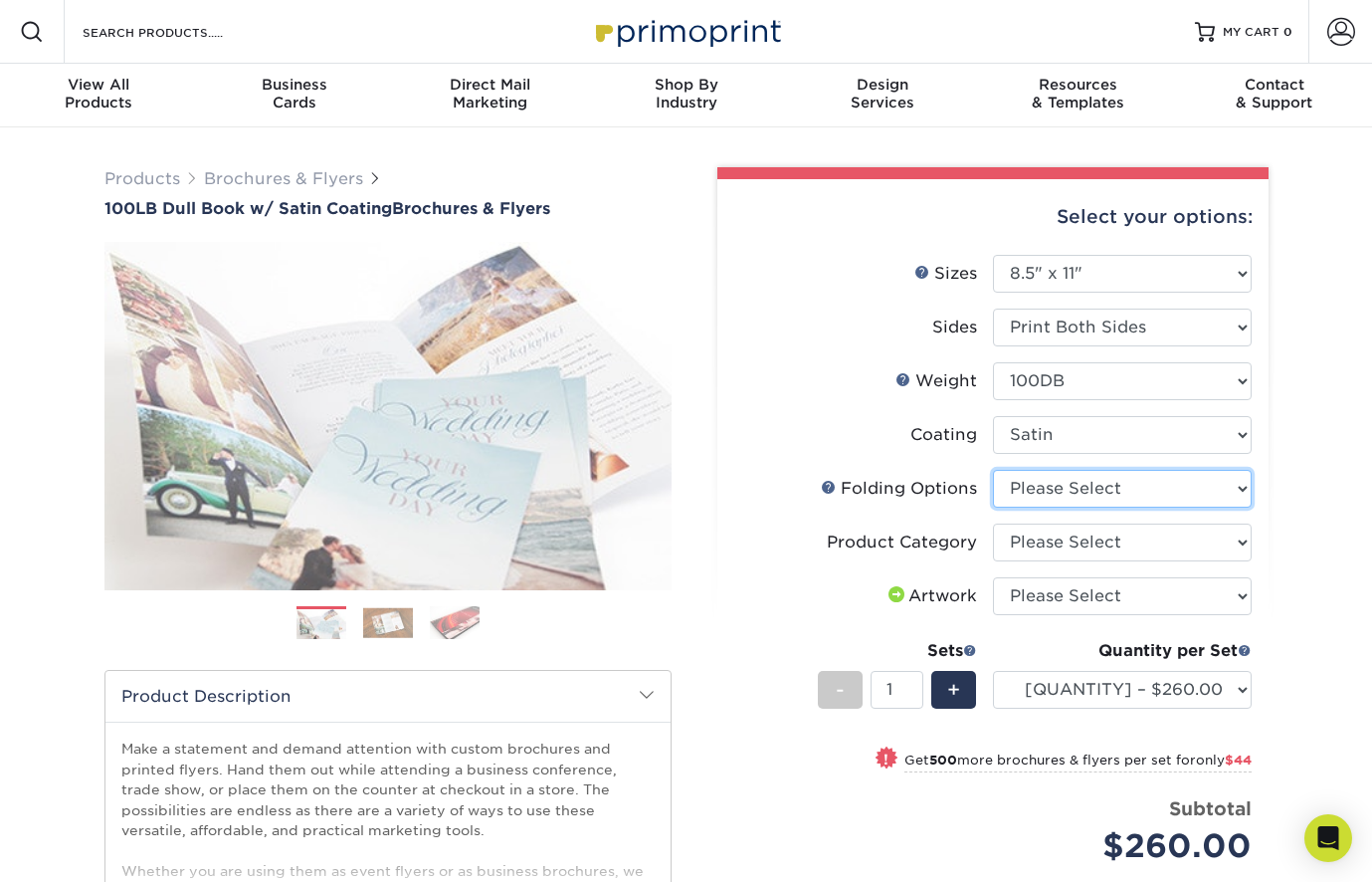 select on "9b1d5825-34d1-4721-9874-ed79abb003d7" 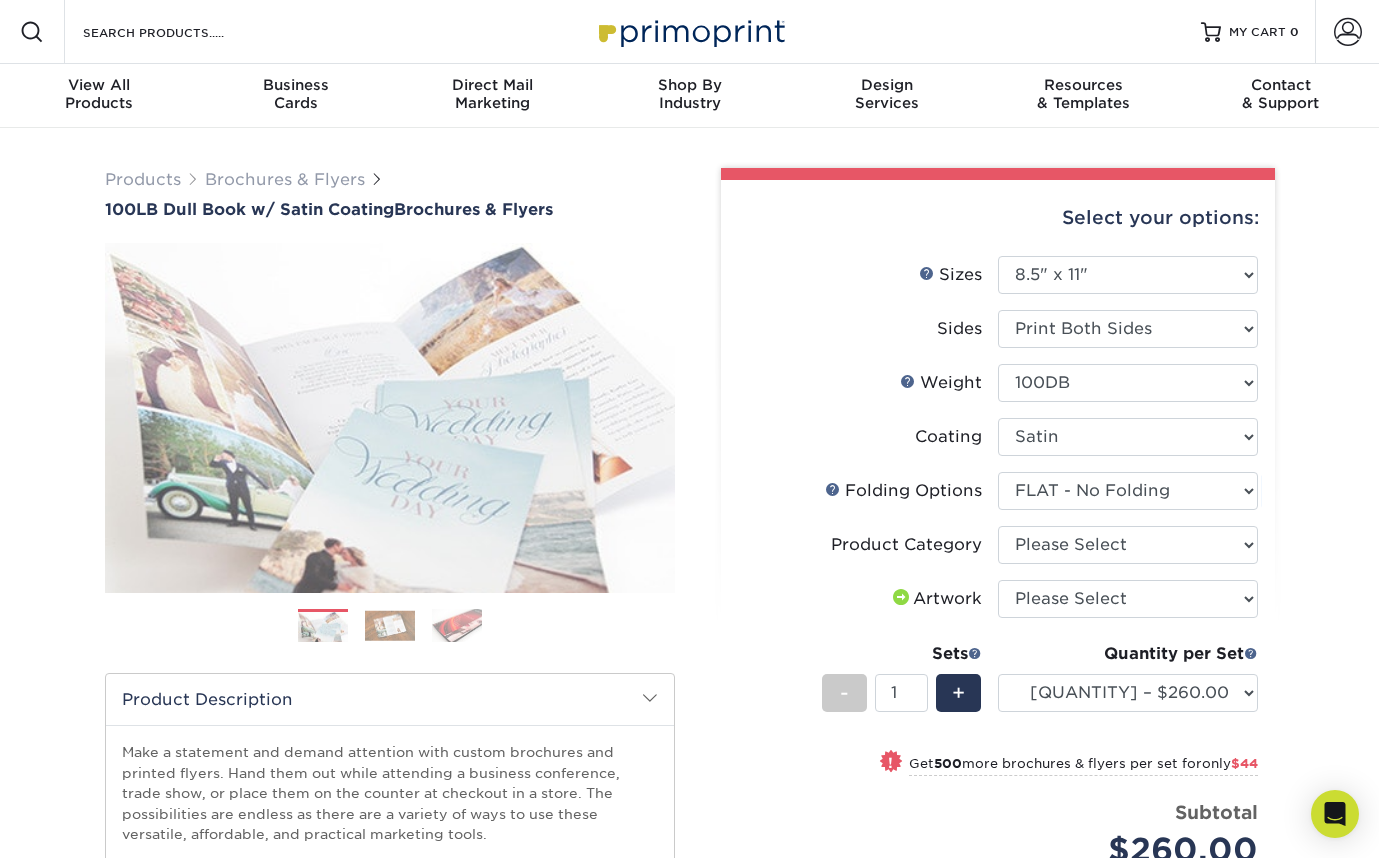 click on "Resources Menu
Search Products
Account
SIGN IN
CREATE AN ACCOUNT
forgot password?
All fields are required.
Login
OR" at bounding box center [689, 32] 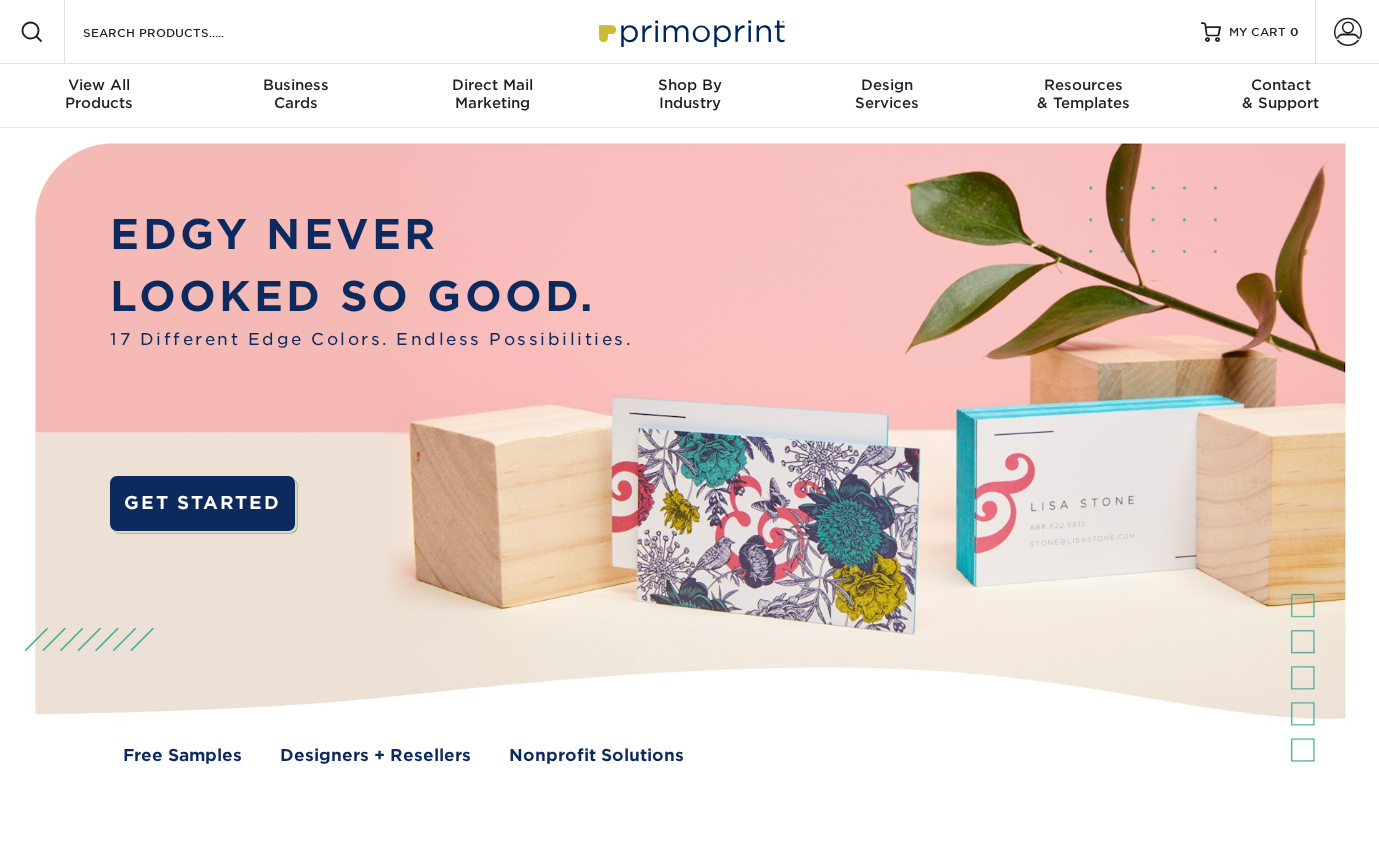 scroll, scrollTop: 0, scrollLeft: 0, axis: both 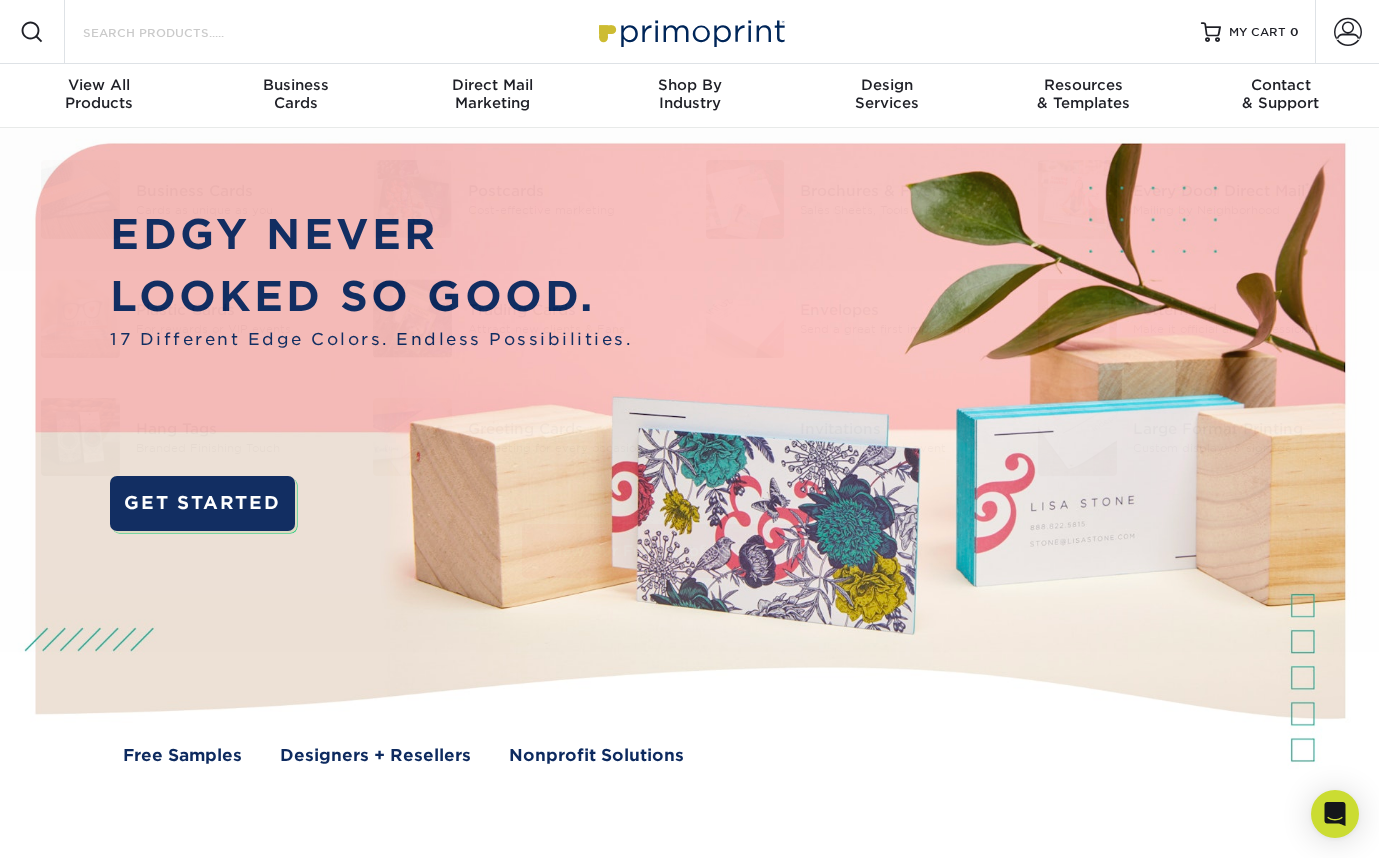click on "Search Products" at bounding box center (178, 32) 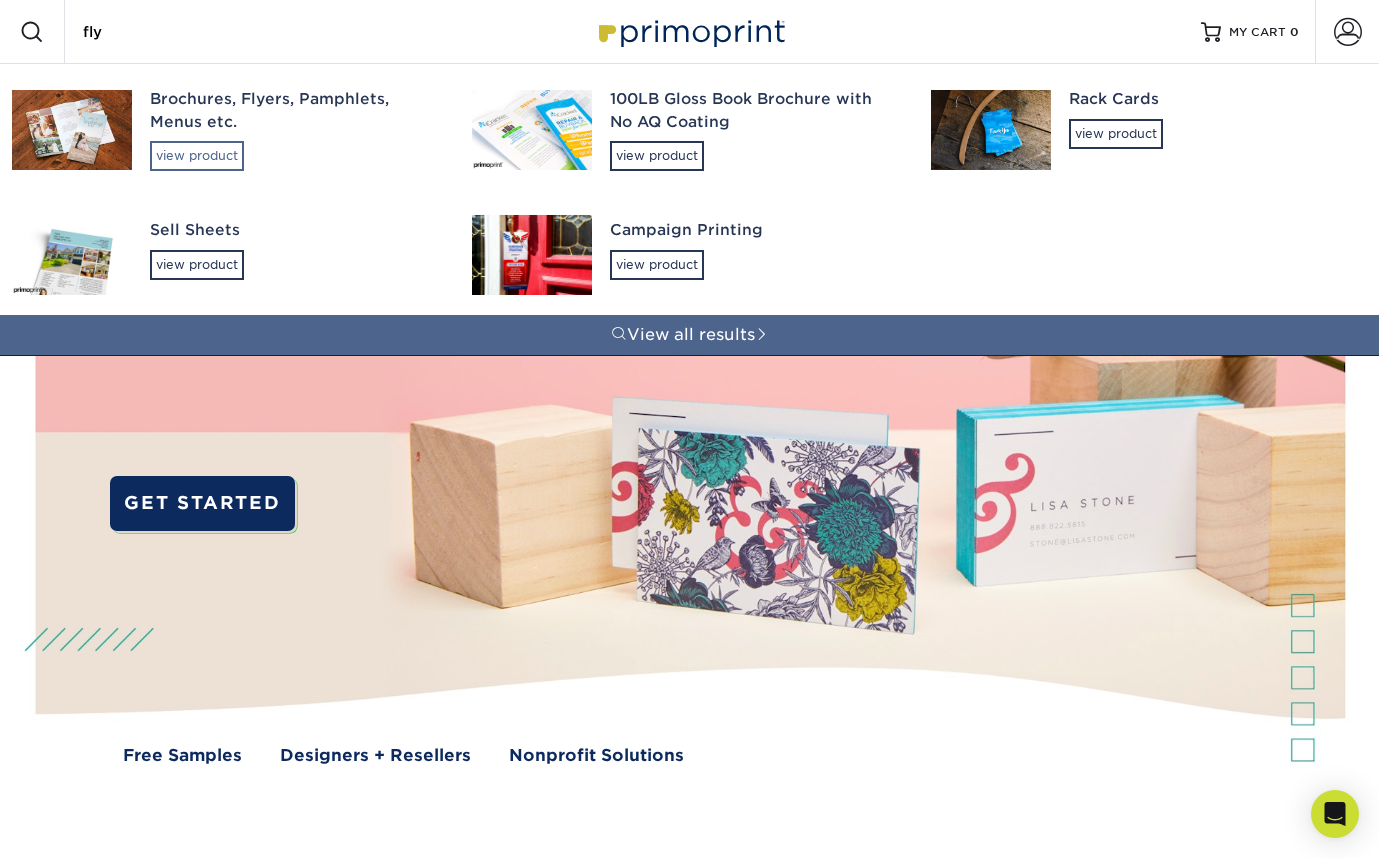 type on "fly" 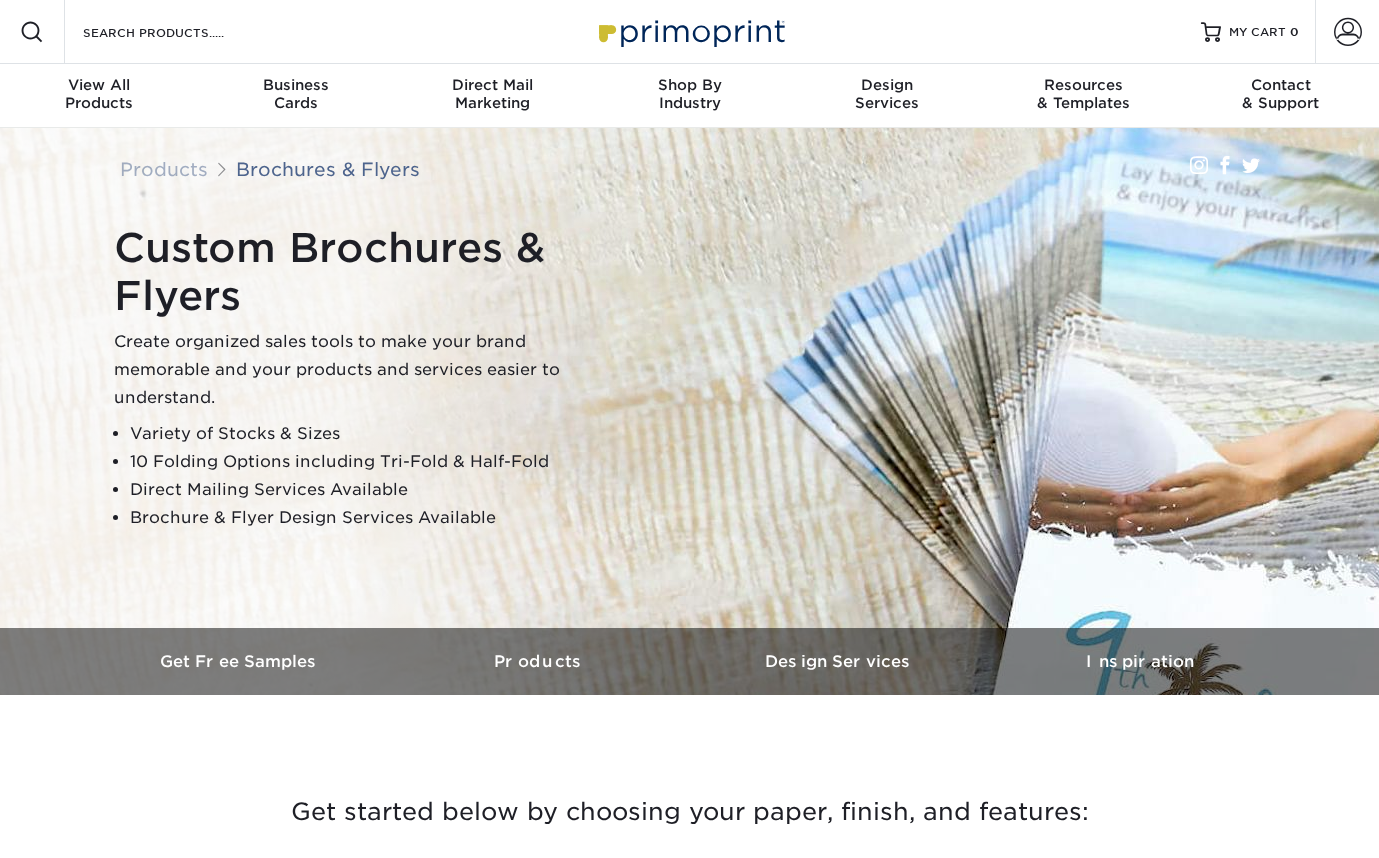scroll, scrollTop: 0, scrollLeft: 0, axis: both 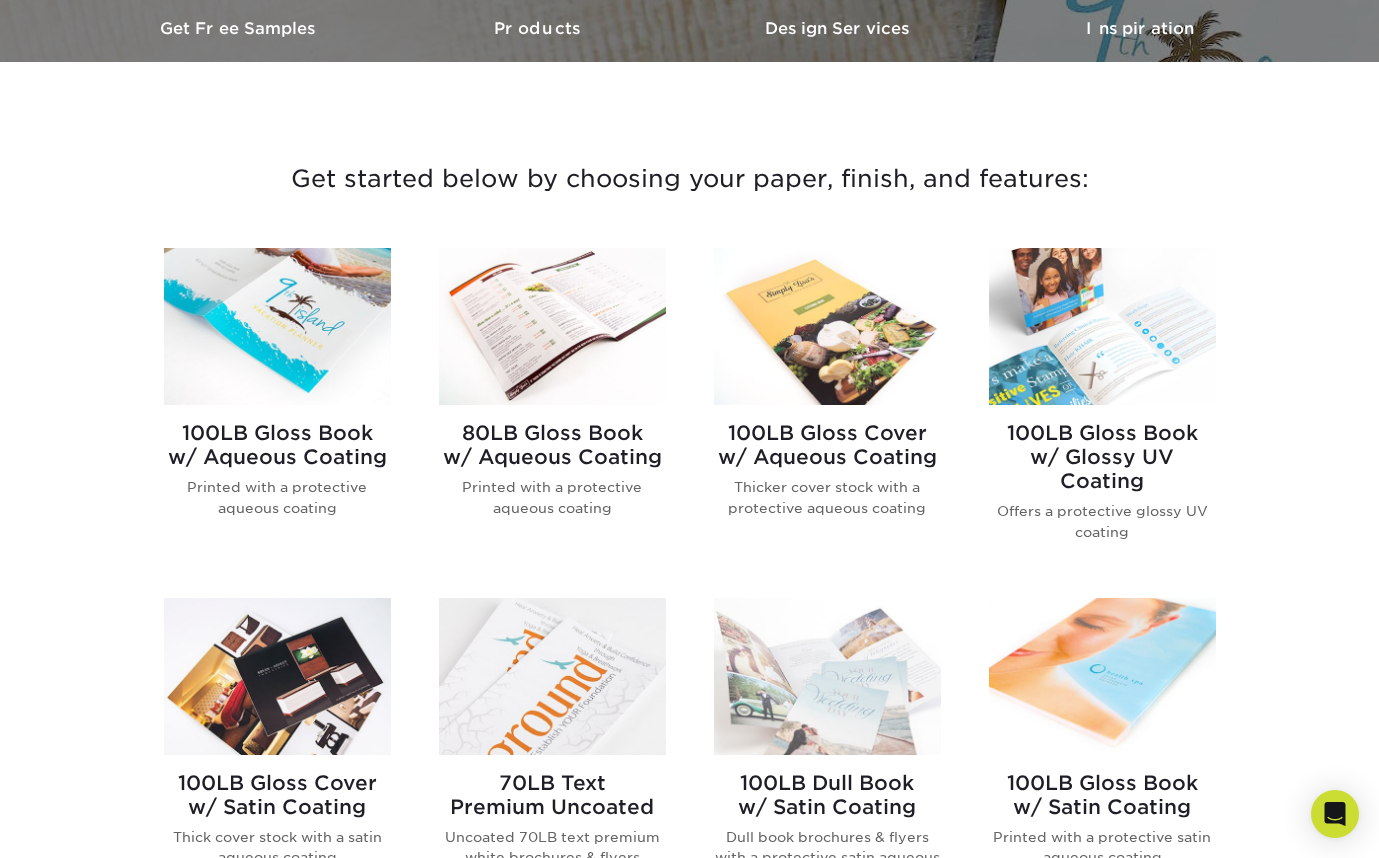 click at bounding box center [277, 326] 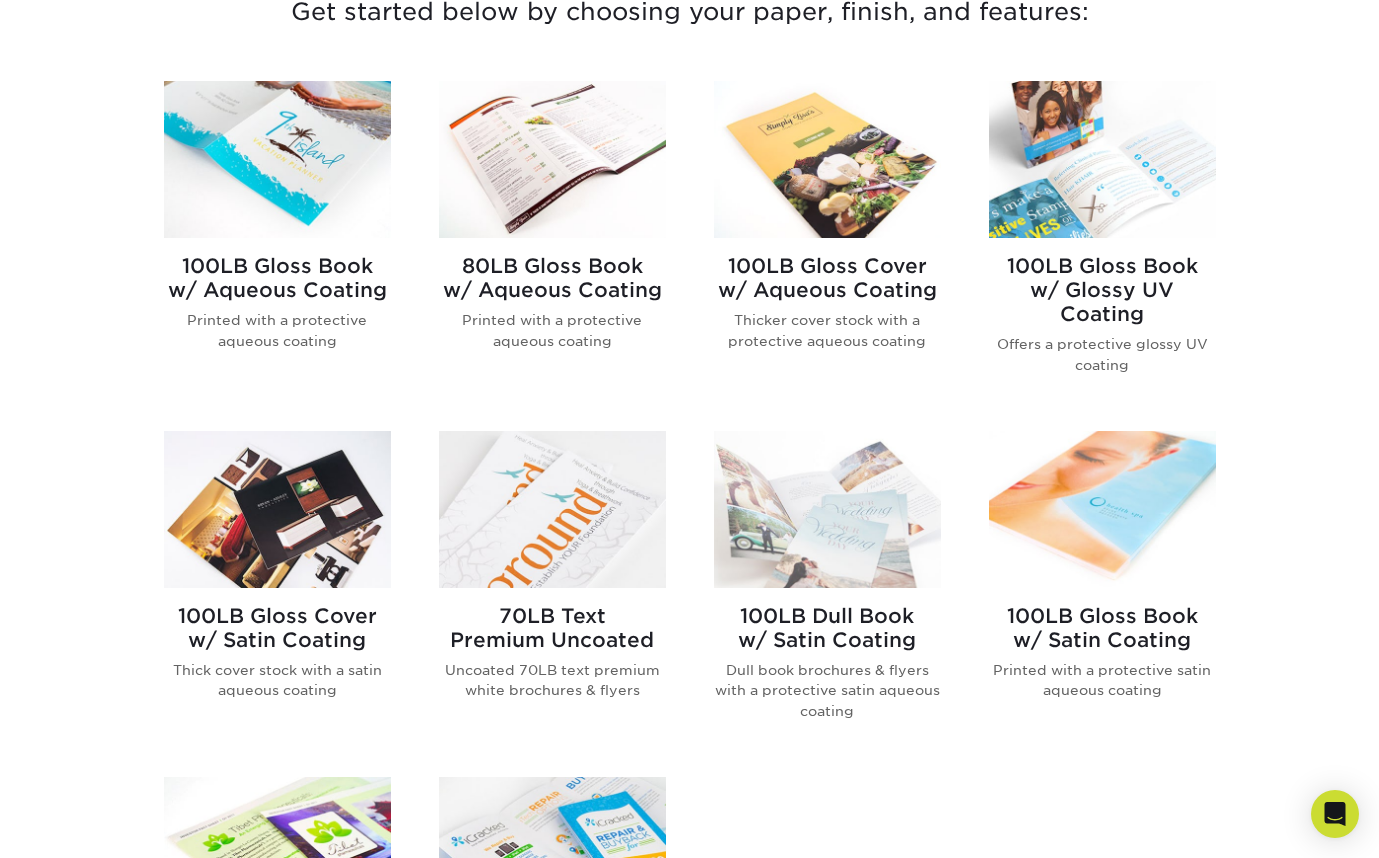 scroll, scrollTop: 804, scrollLeft: 0, axis: vertical 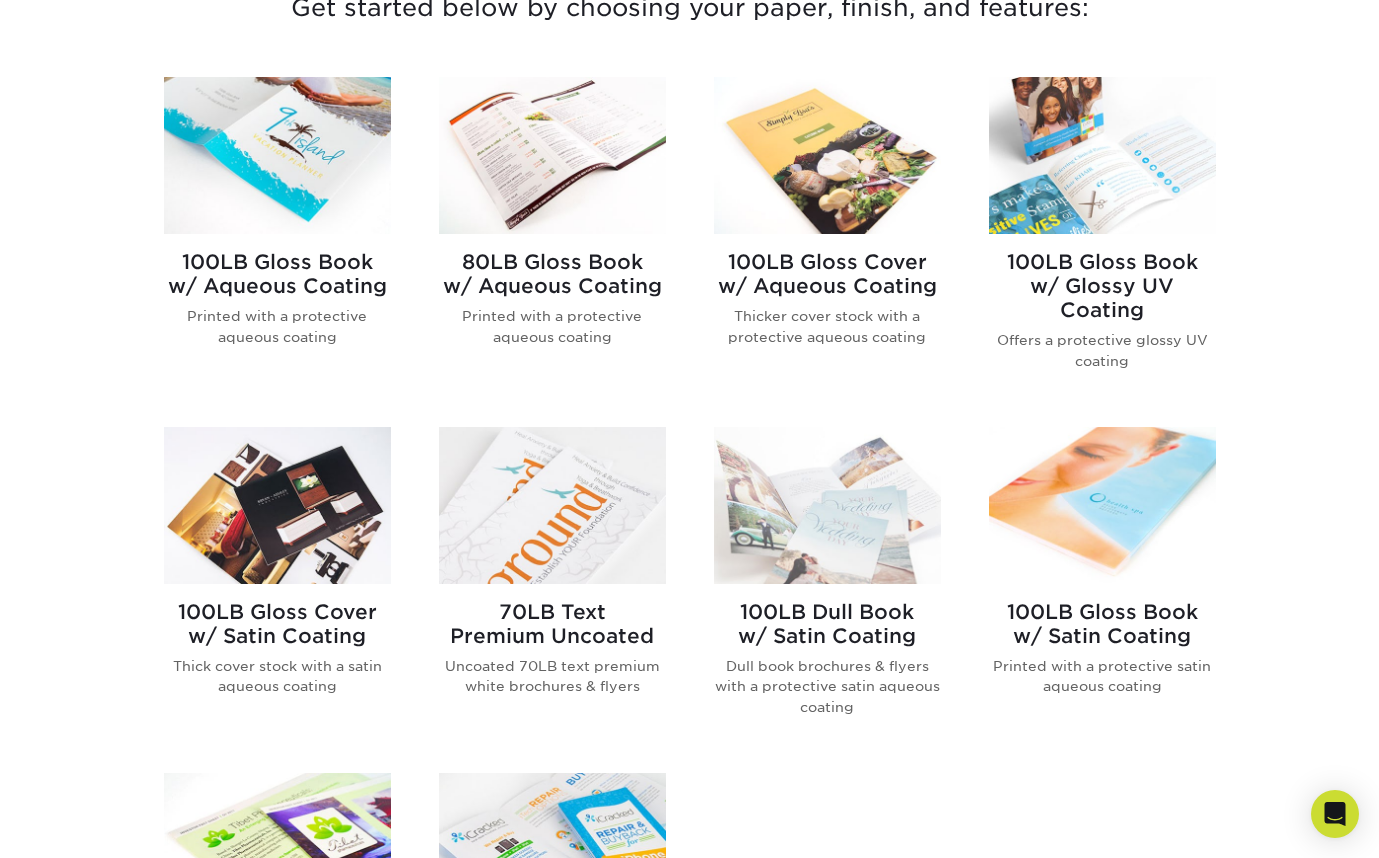 click at bounding box center [1102, 155] 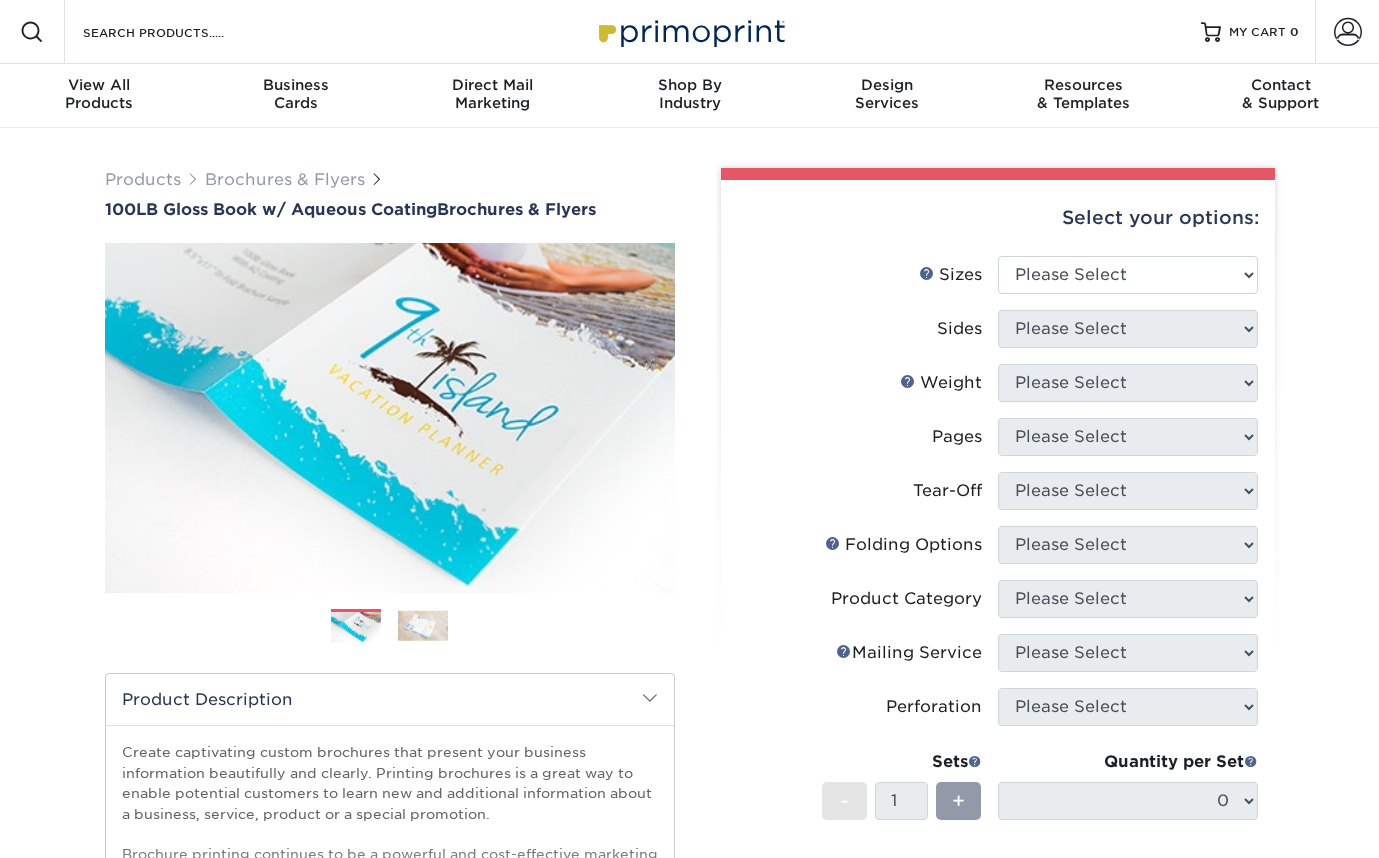 scroll, scrollTop: 0, scrollLeft: 0, axis: both 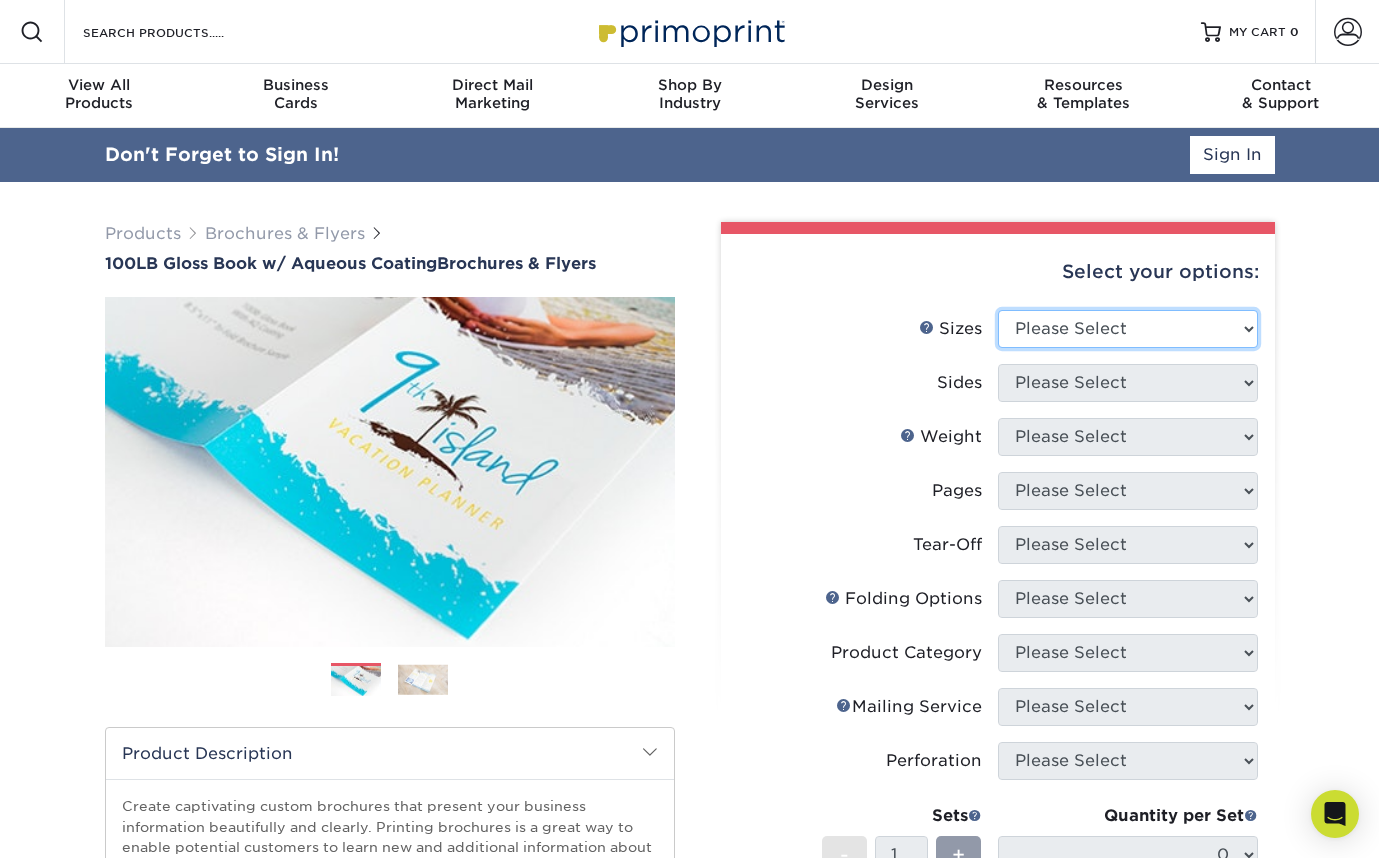 select on "8.50x11.00" 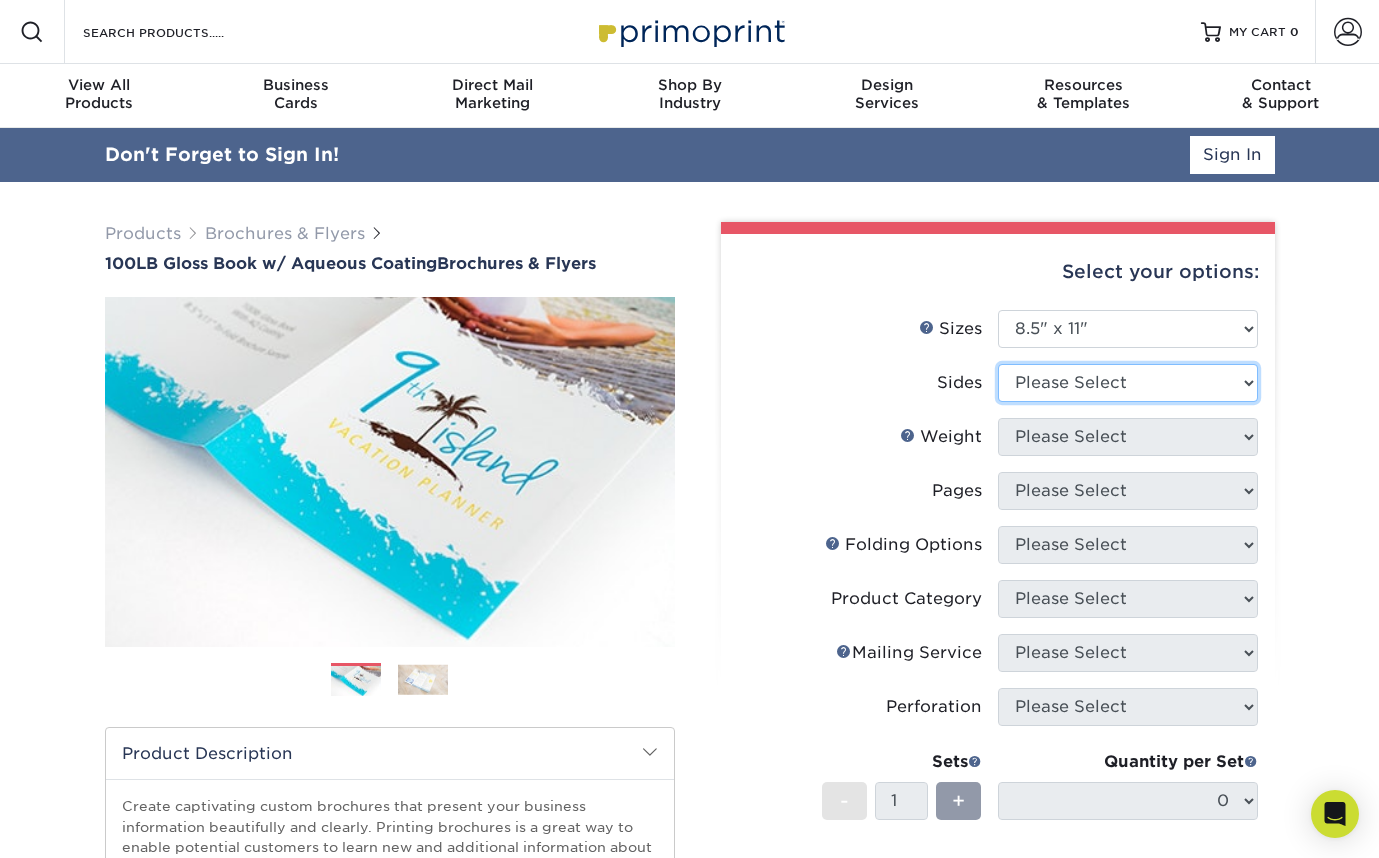select on "13abbda7-1d64-4f25-8bb2-c179b224825d" 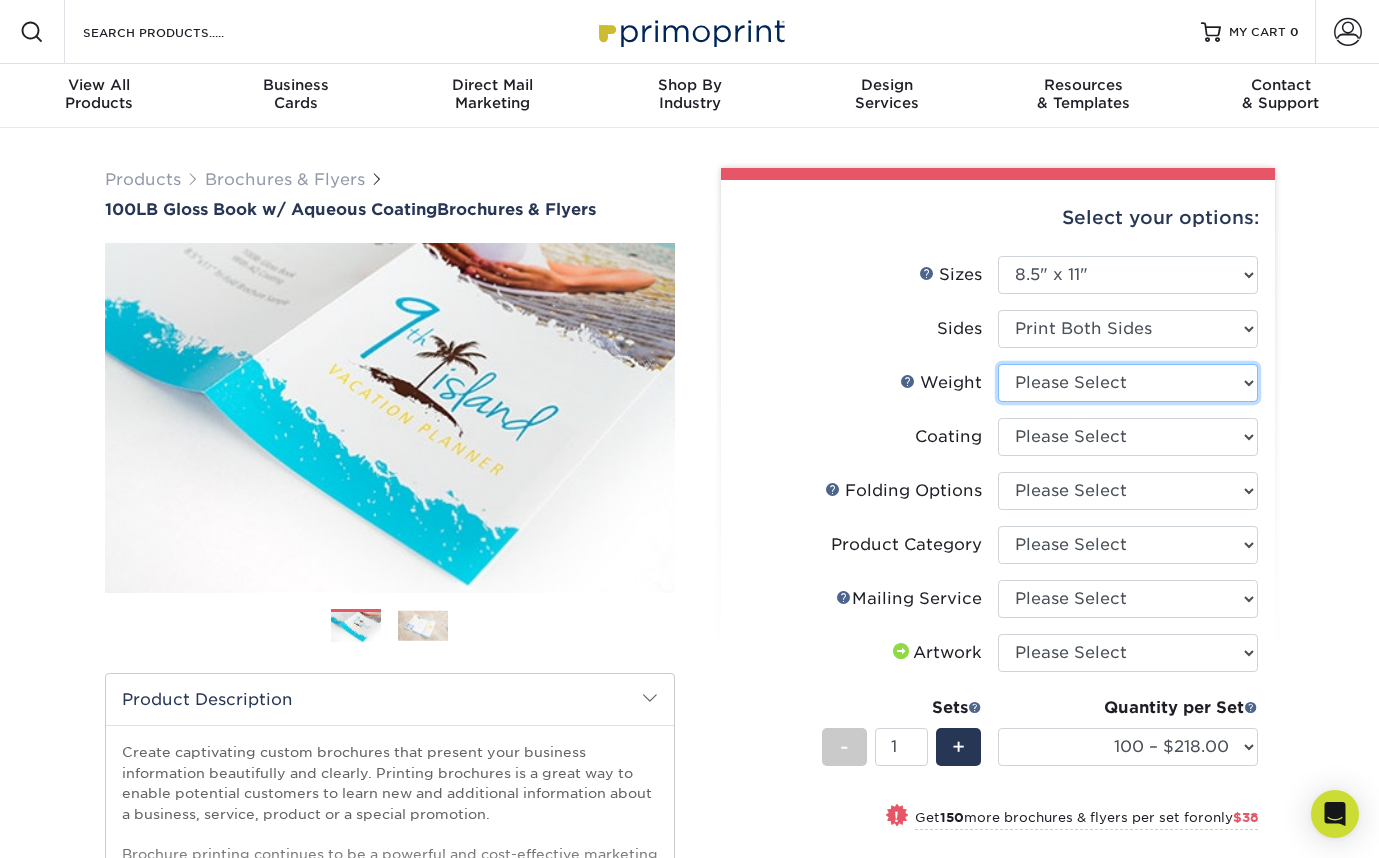 select on "100LB" 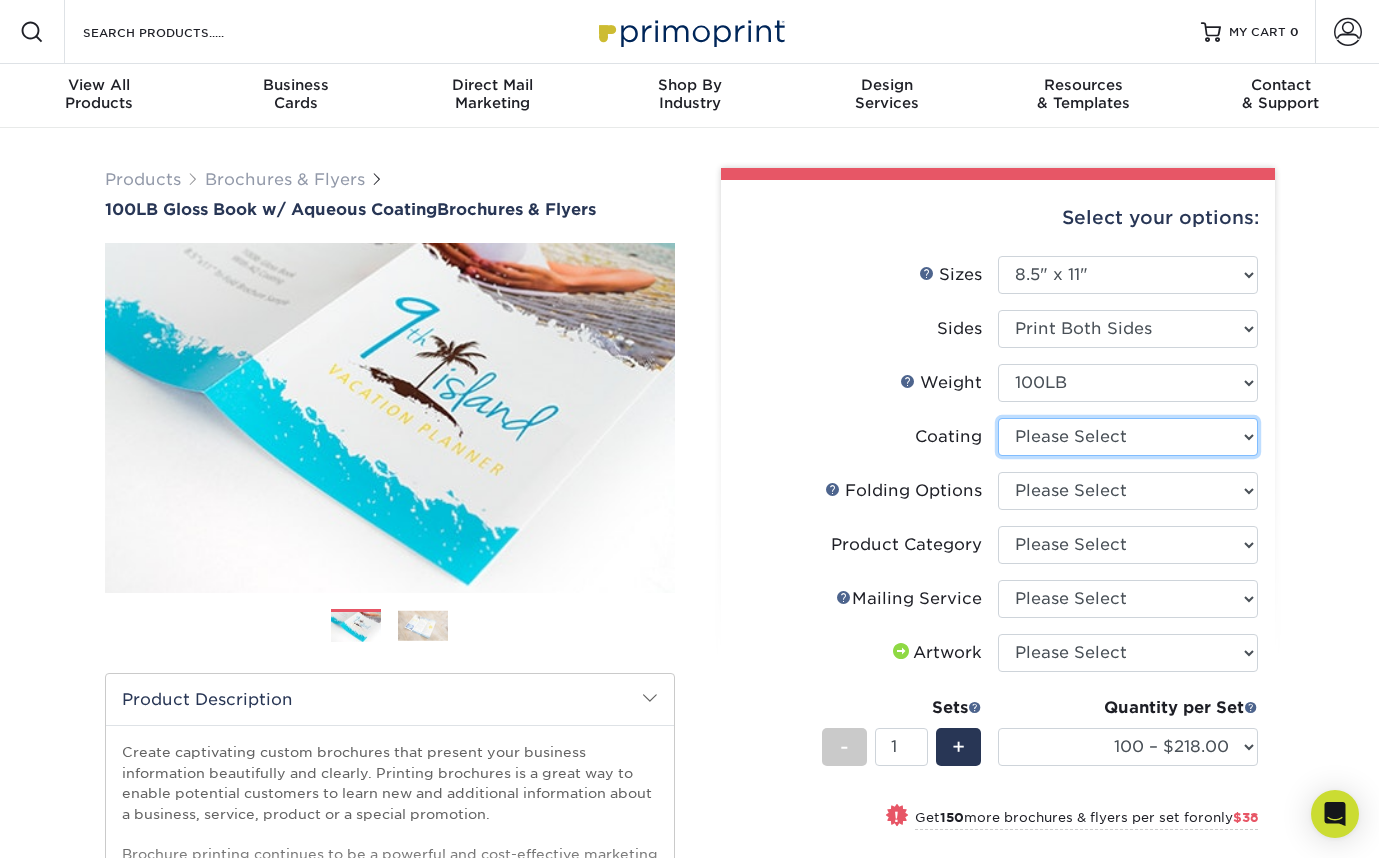 select on "d41dab50-ff65-4f4f-bb17-2afe4d36ae33" 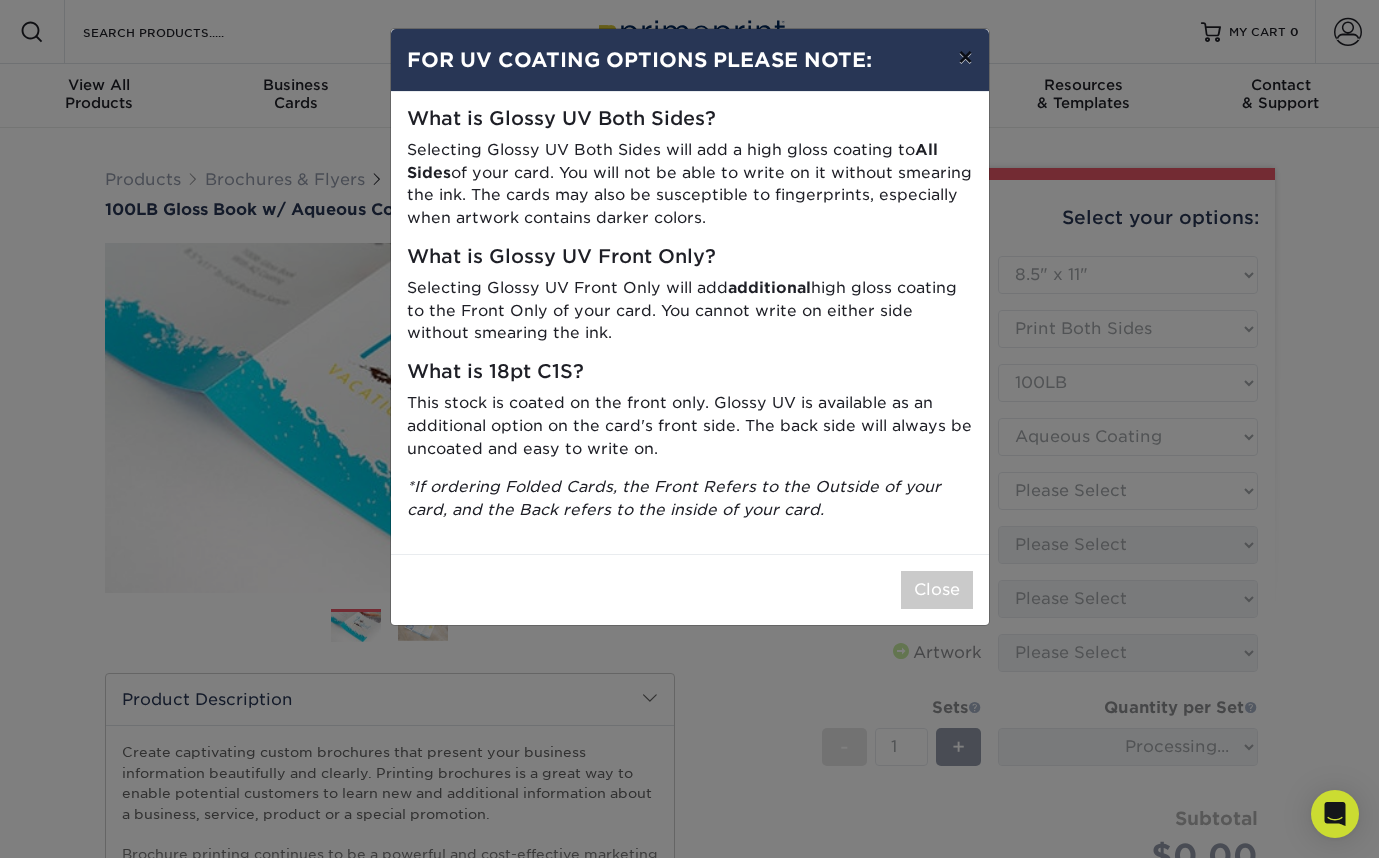 click on "×" at bounding box center (965, 57) 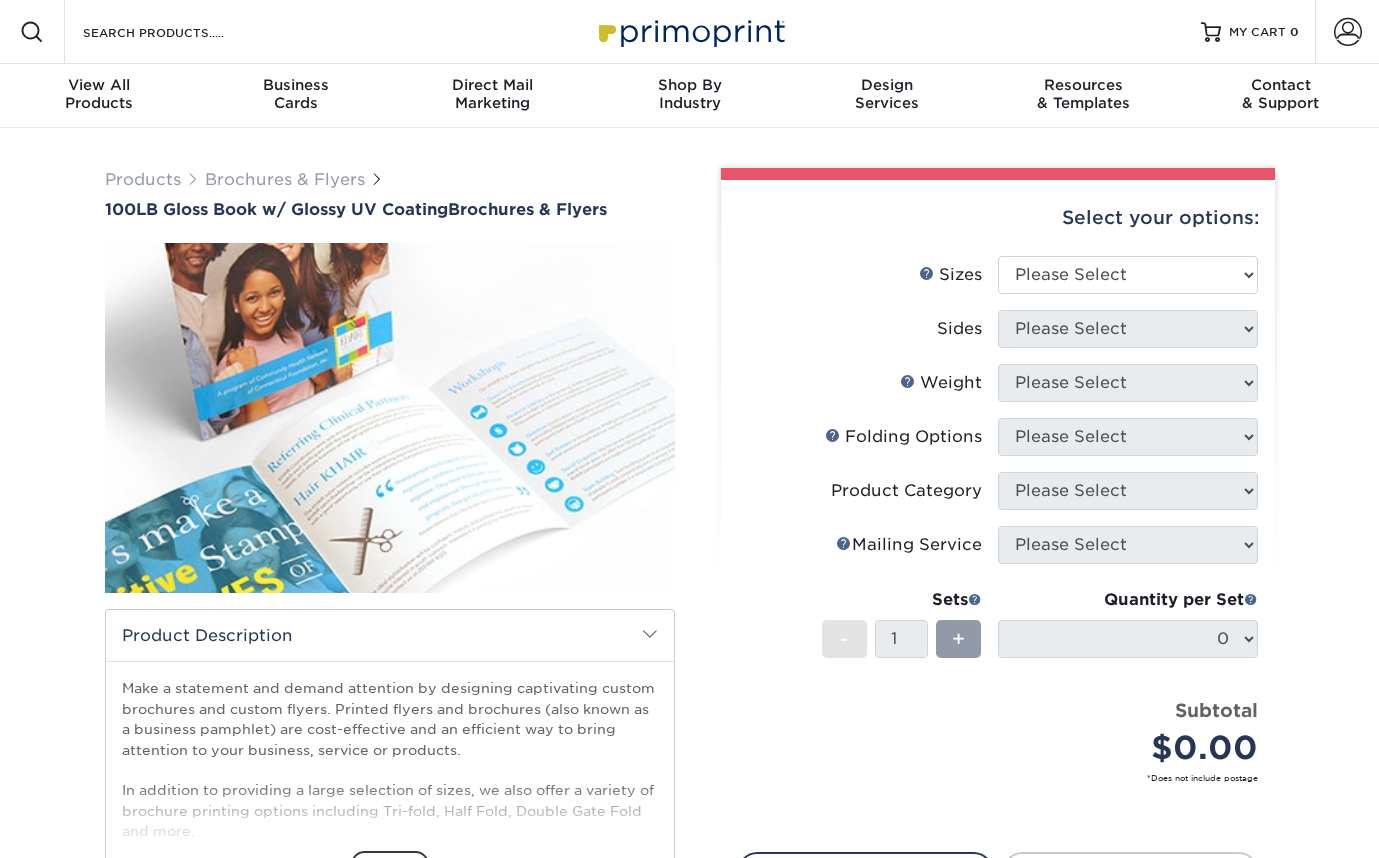 scroll, scrollTop: 0, scrollLeft: 0, axis: both 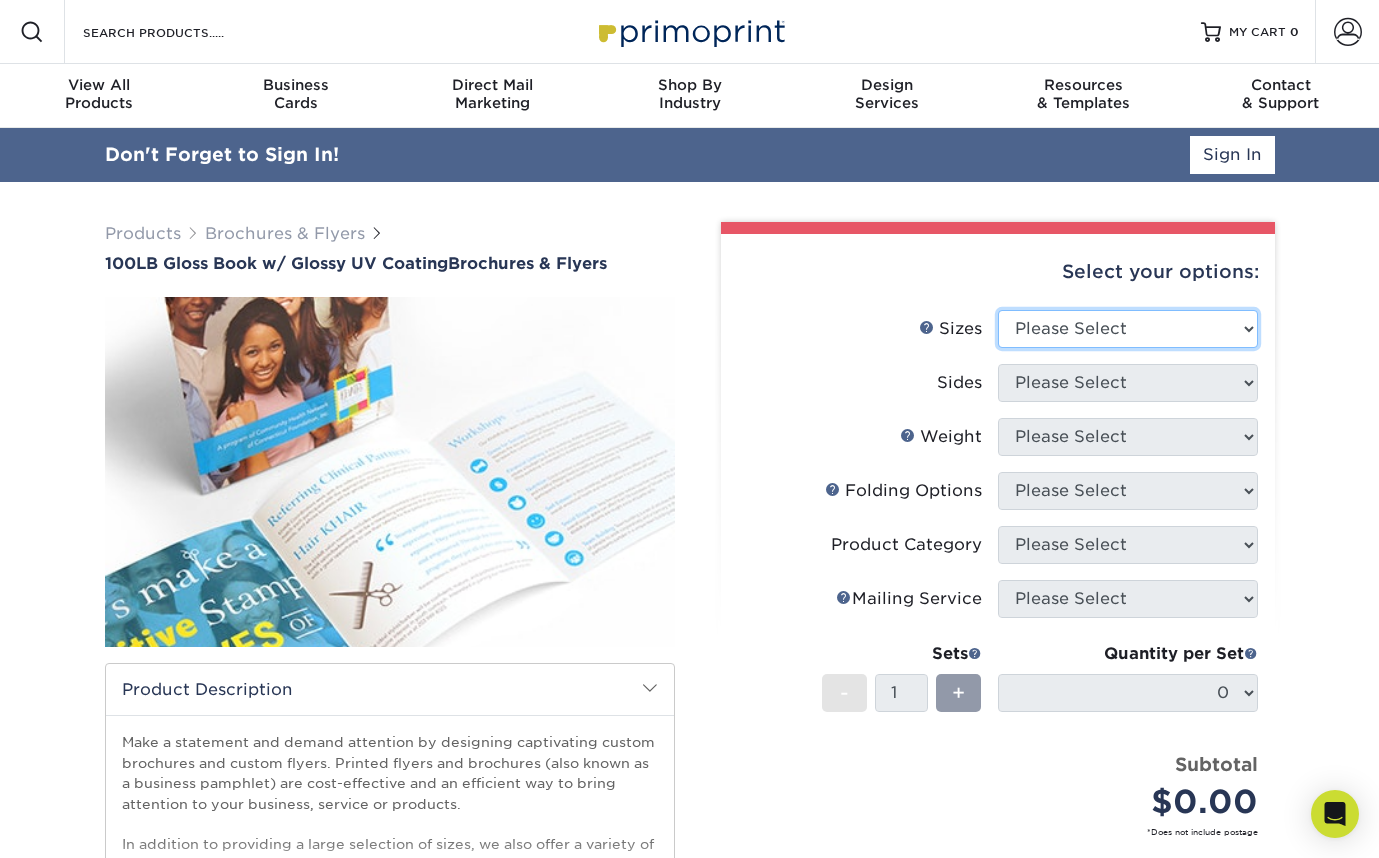 select on "8.50x11.00" 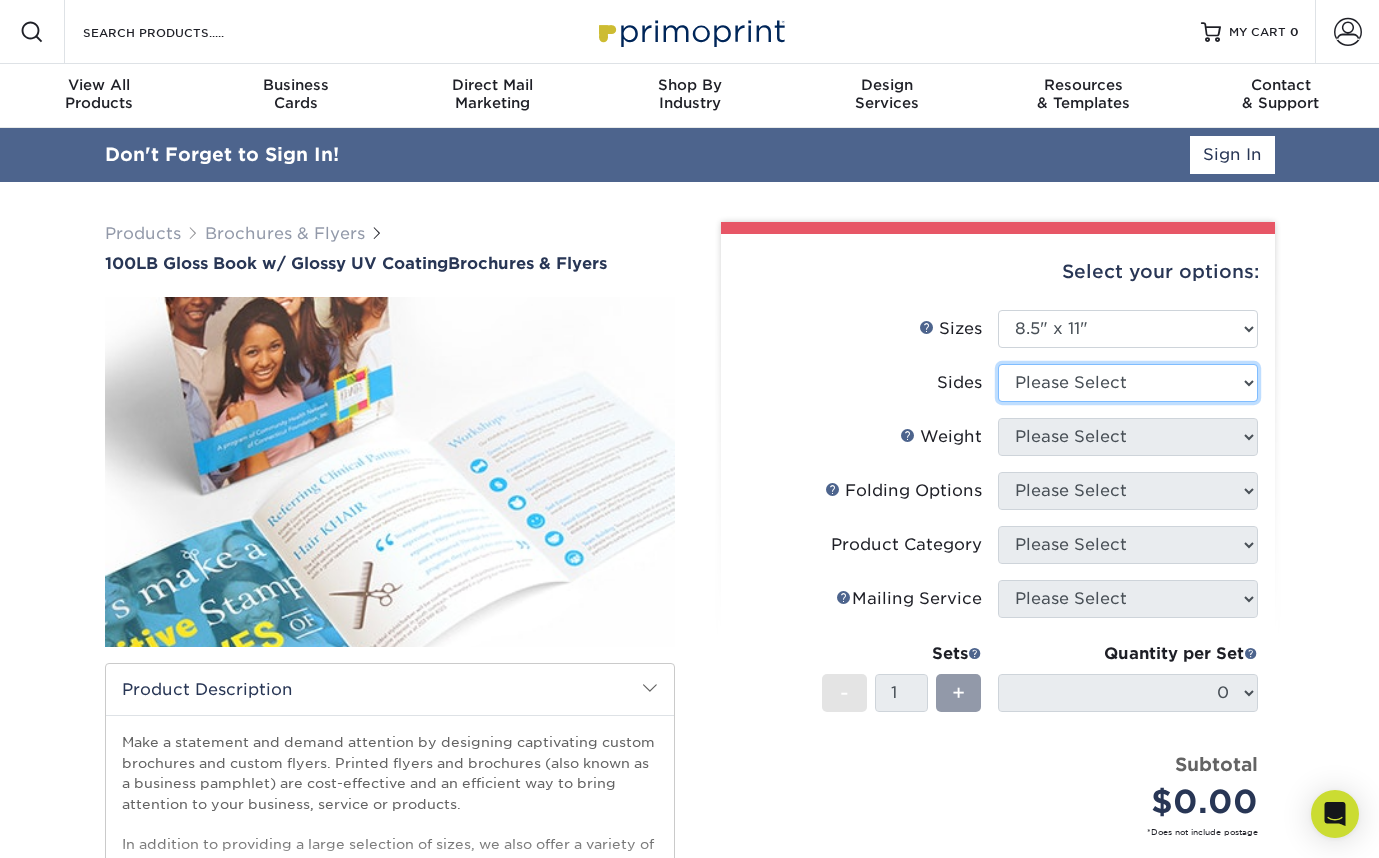 select on "13abbda7-1d64-4f25-8bb2-c179b224825d" 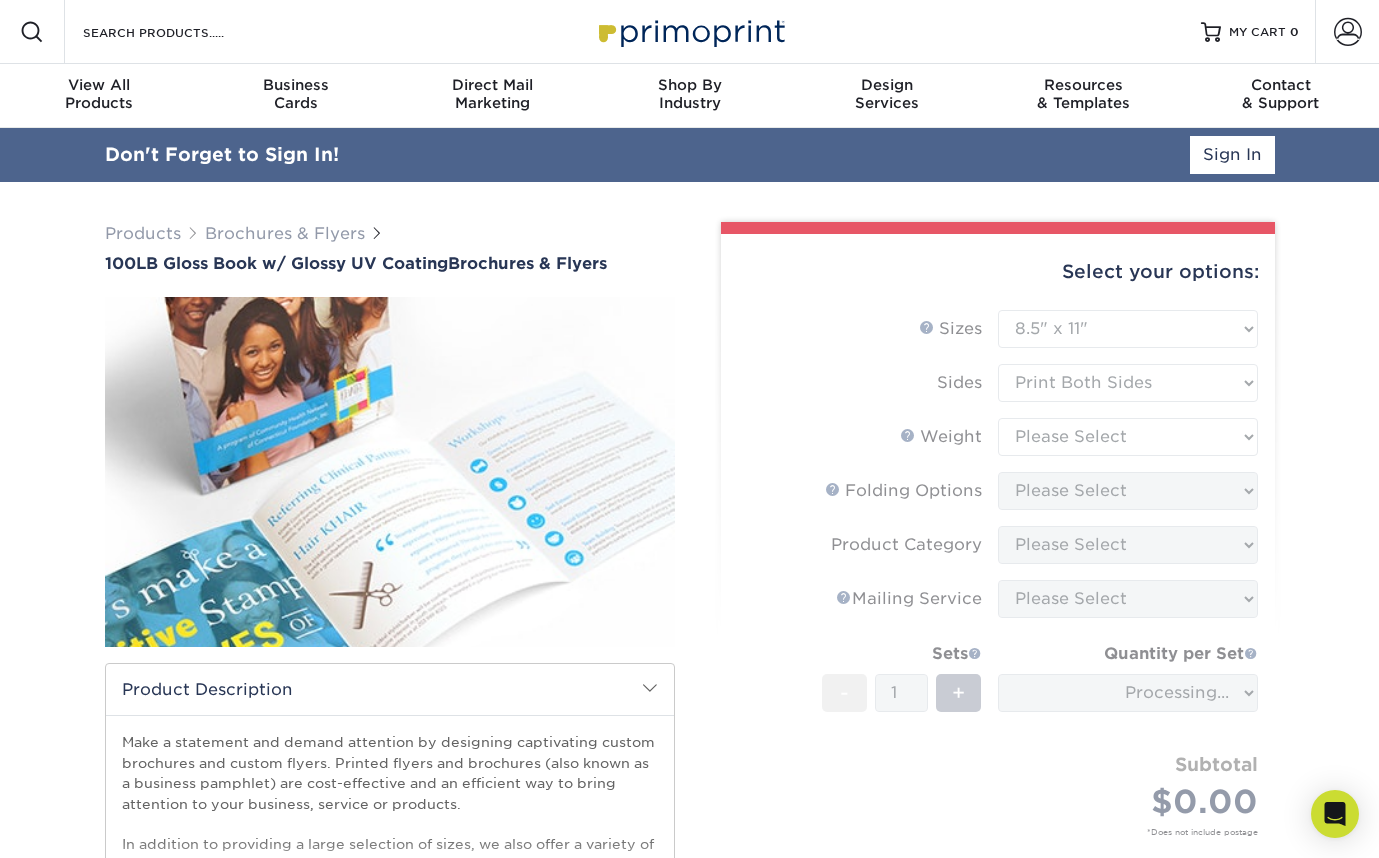 click on "Sizes Help Sizes
Please Select
3.67" x 8.5"
4" x 6" 4" x 8.5" 4" x 9" 4" x 11" 4.25" x 5.5" 4.25" x 11" -" at bounding box center [998, 596] 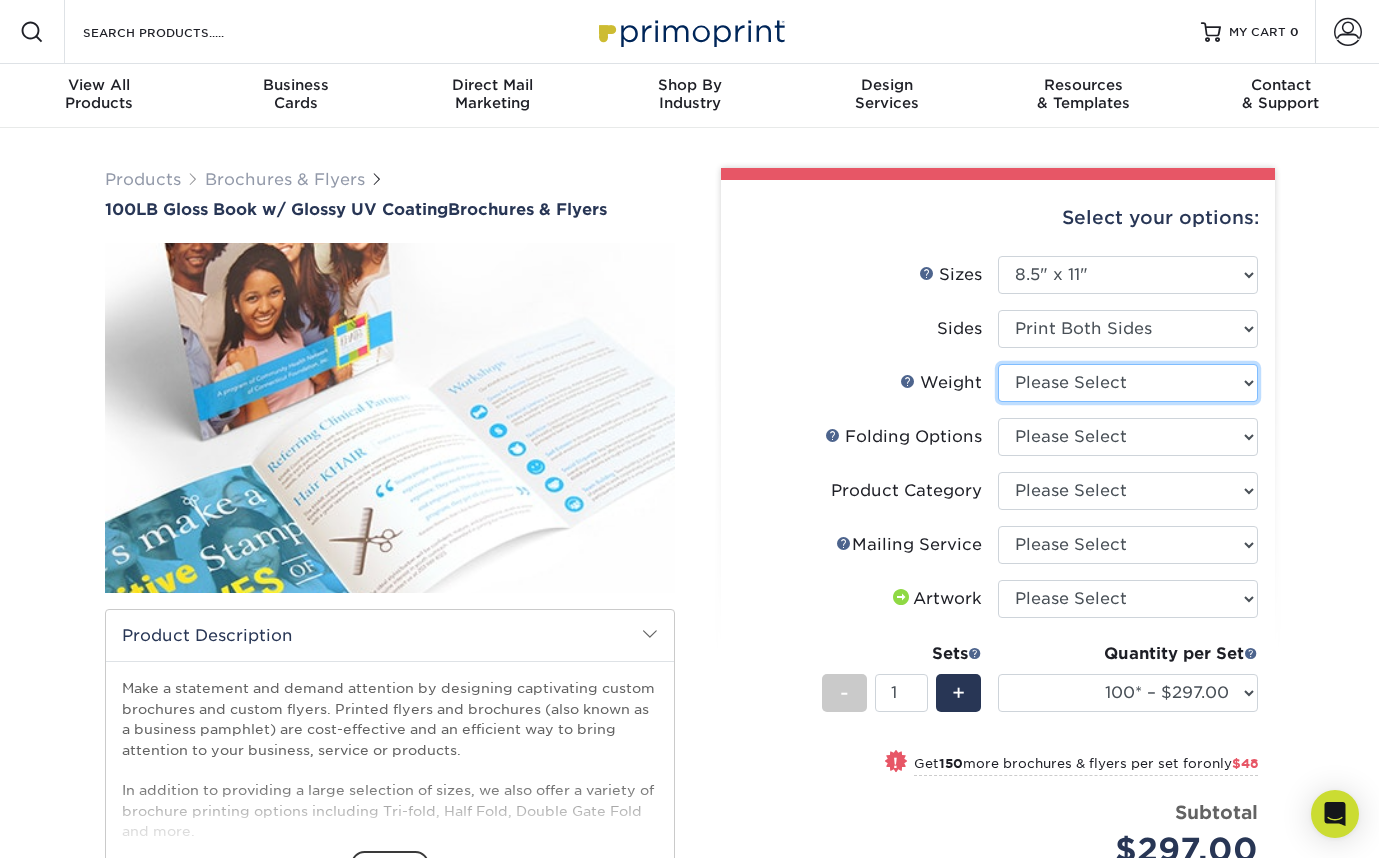 select on "100LB" 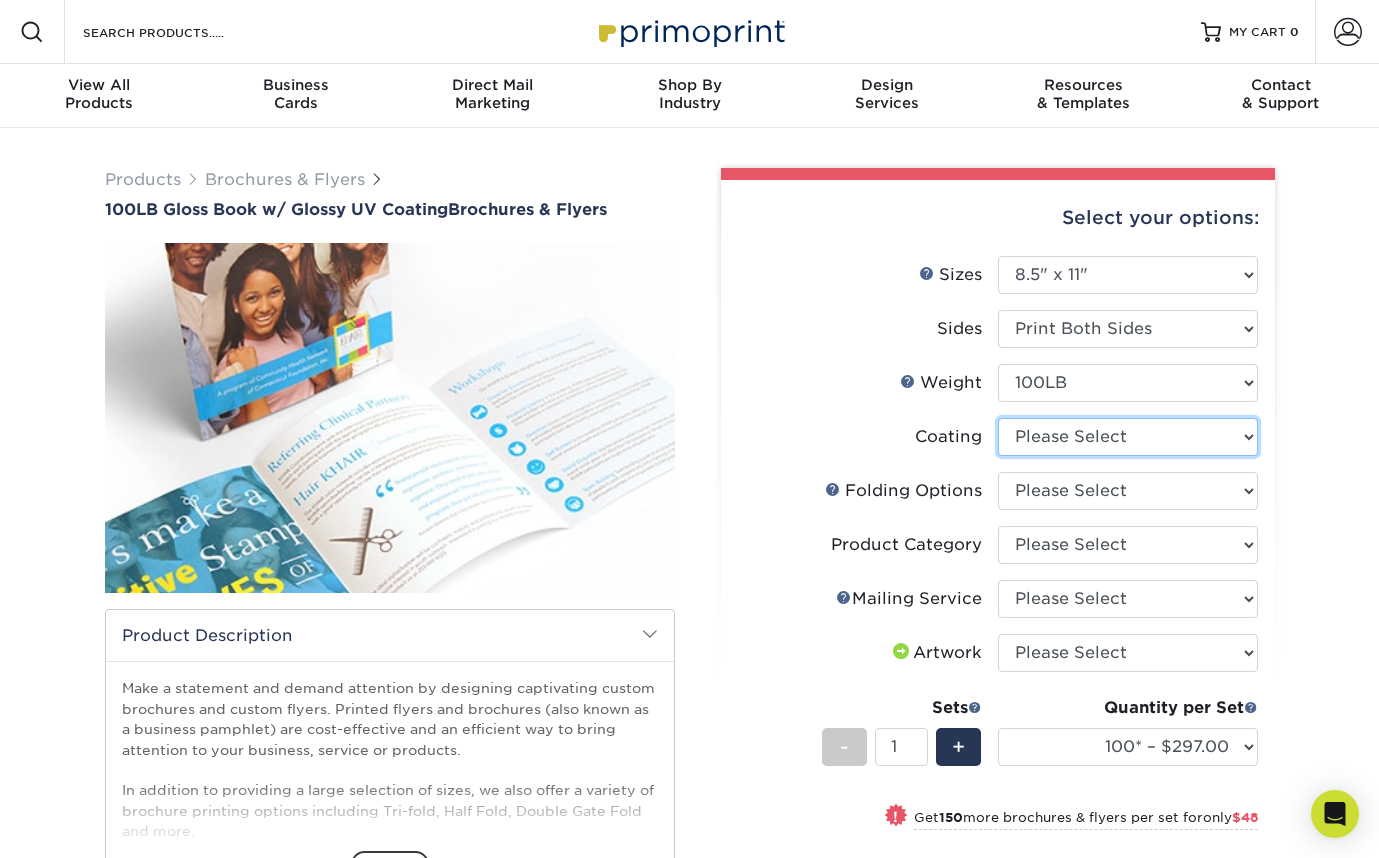 select on "ae367451-b2b8-45df-a344-0f05b6a12993" 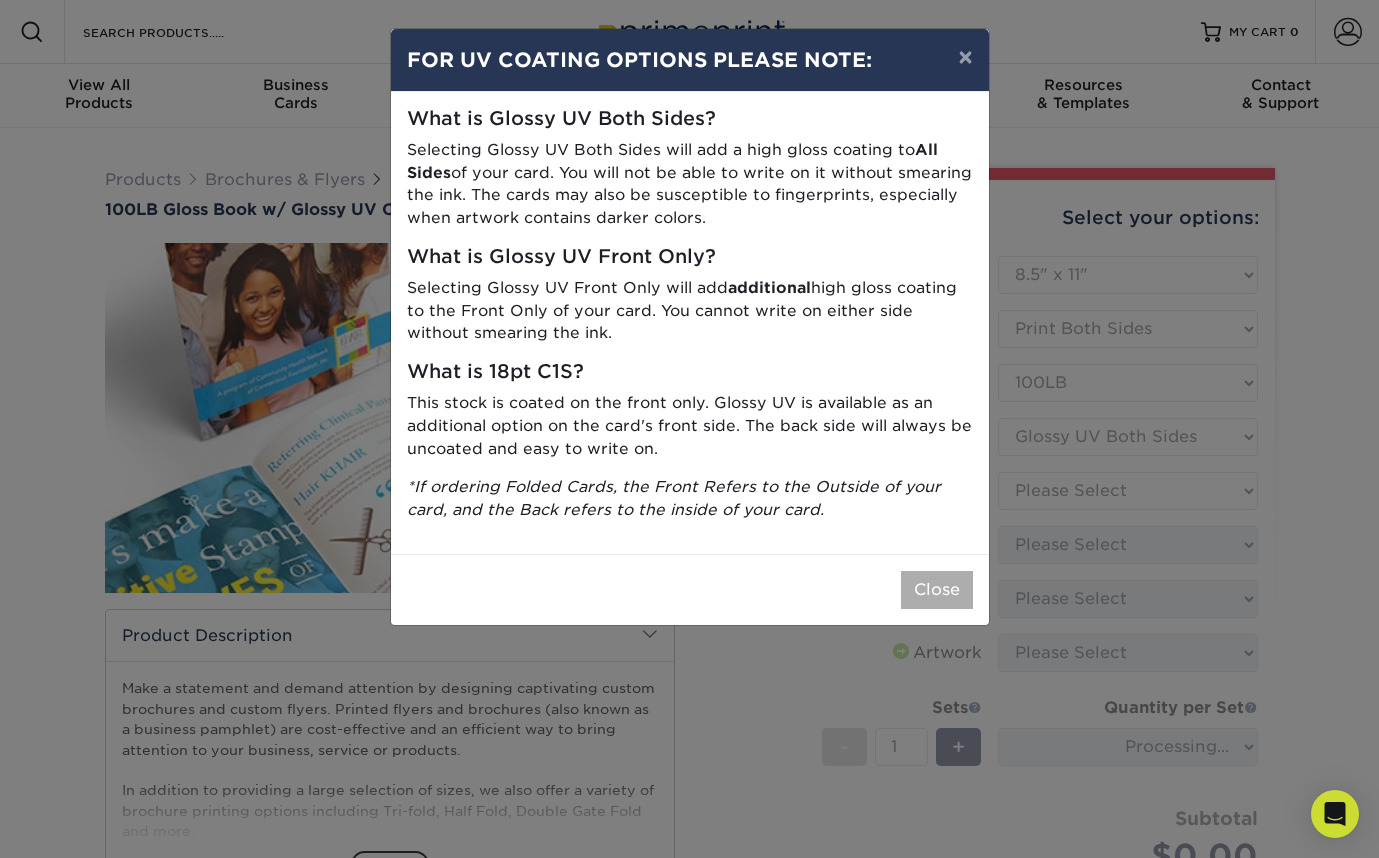 click on "Close" at bounding box center (937, 590) 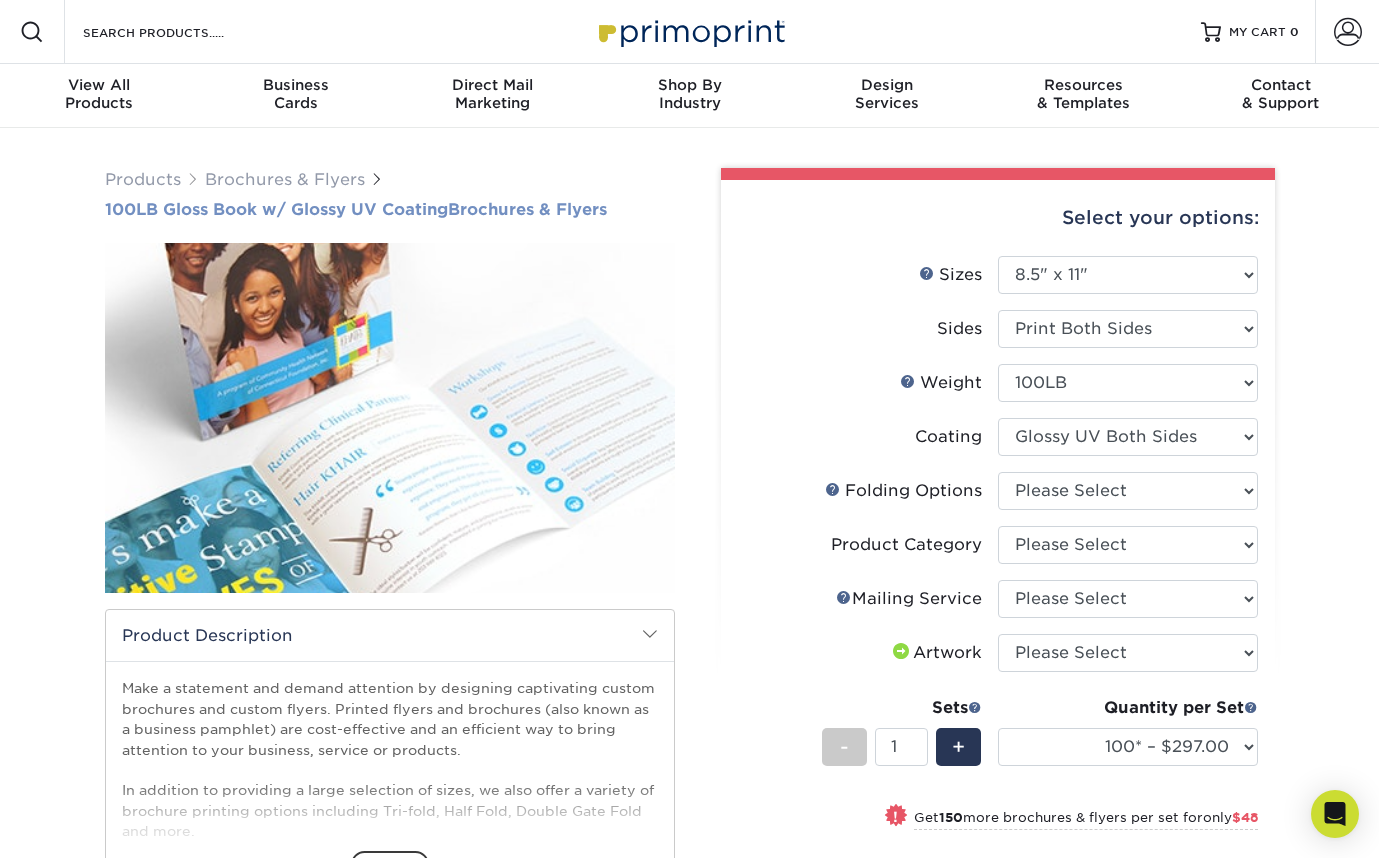click on "100LB Gloss Book w/ Glossy UV Coating  Brochures & Flyers" at bounding box center [390, 209] 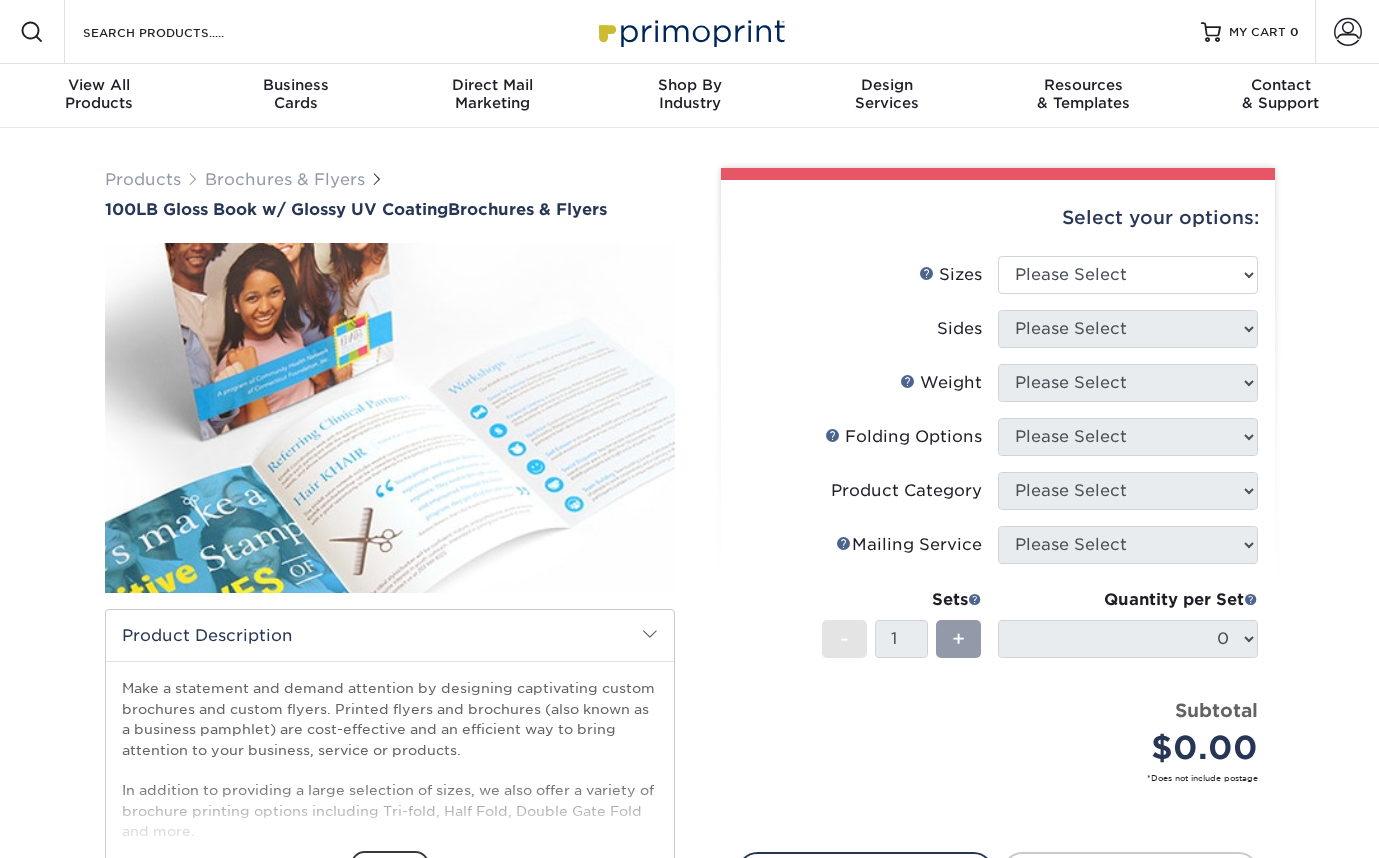scroll, scrollTop: 0, scrollLeft: 0, axis: both 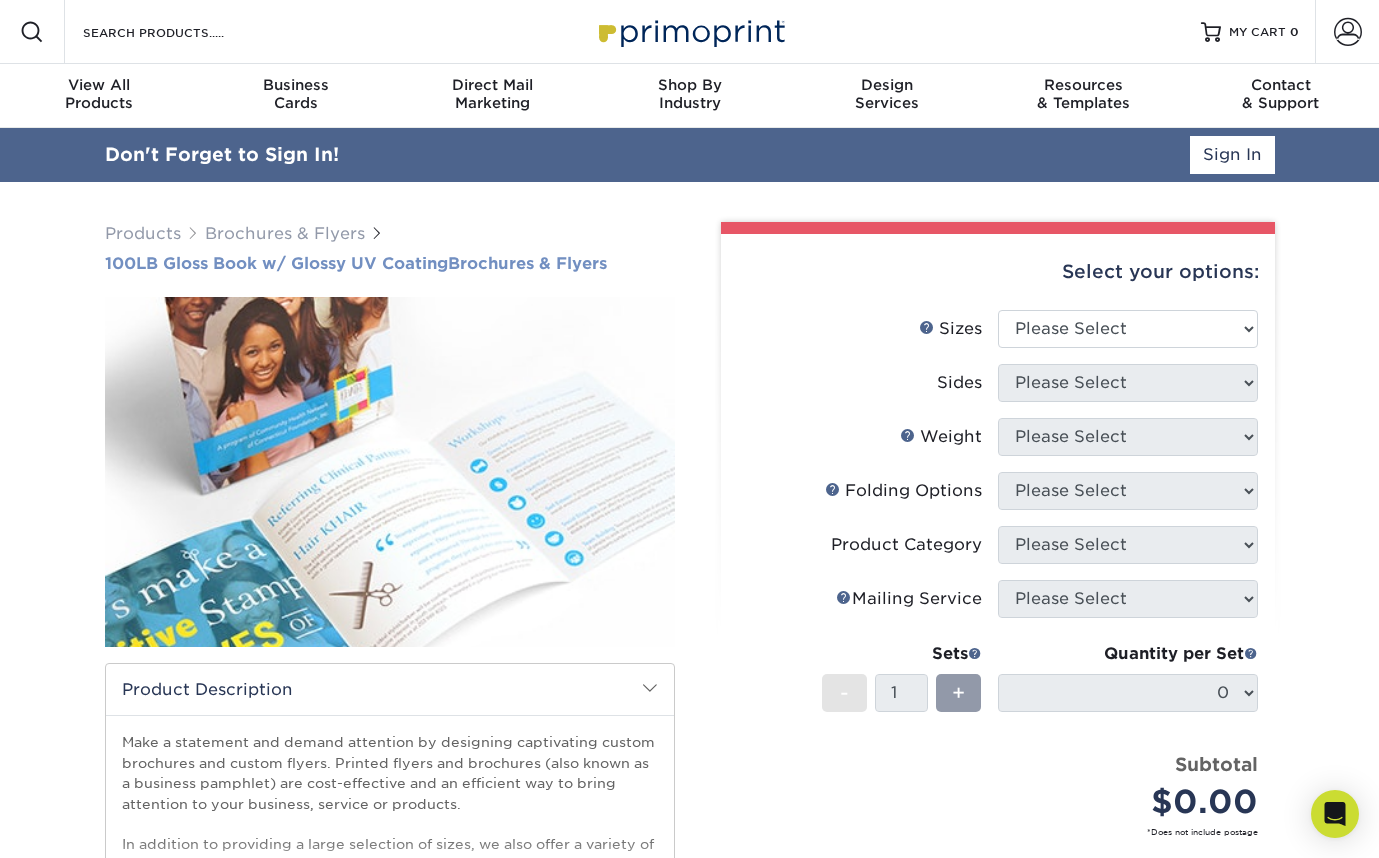 drag, startPoint x: 654, startPoint y: 207, endPoint x: 593, endPoint y: 207, distance: 61 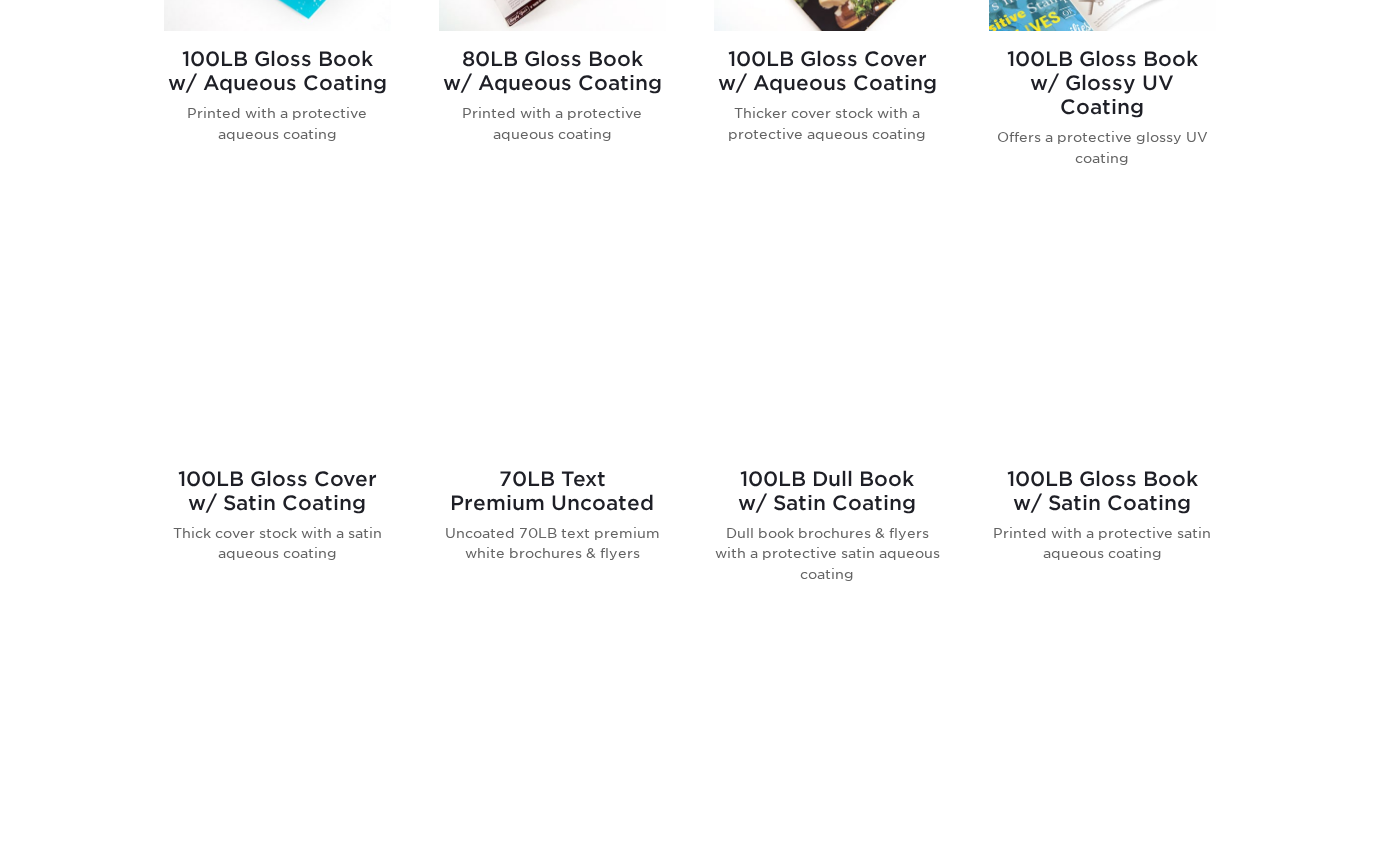 scroll, scrollTop: 0, scrollLeft: 0, axis: both 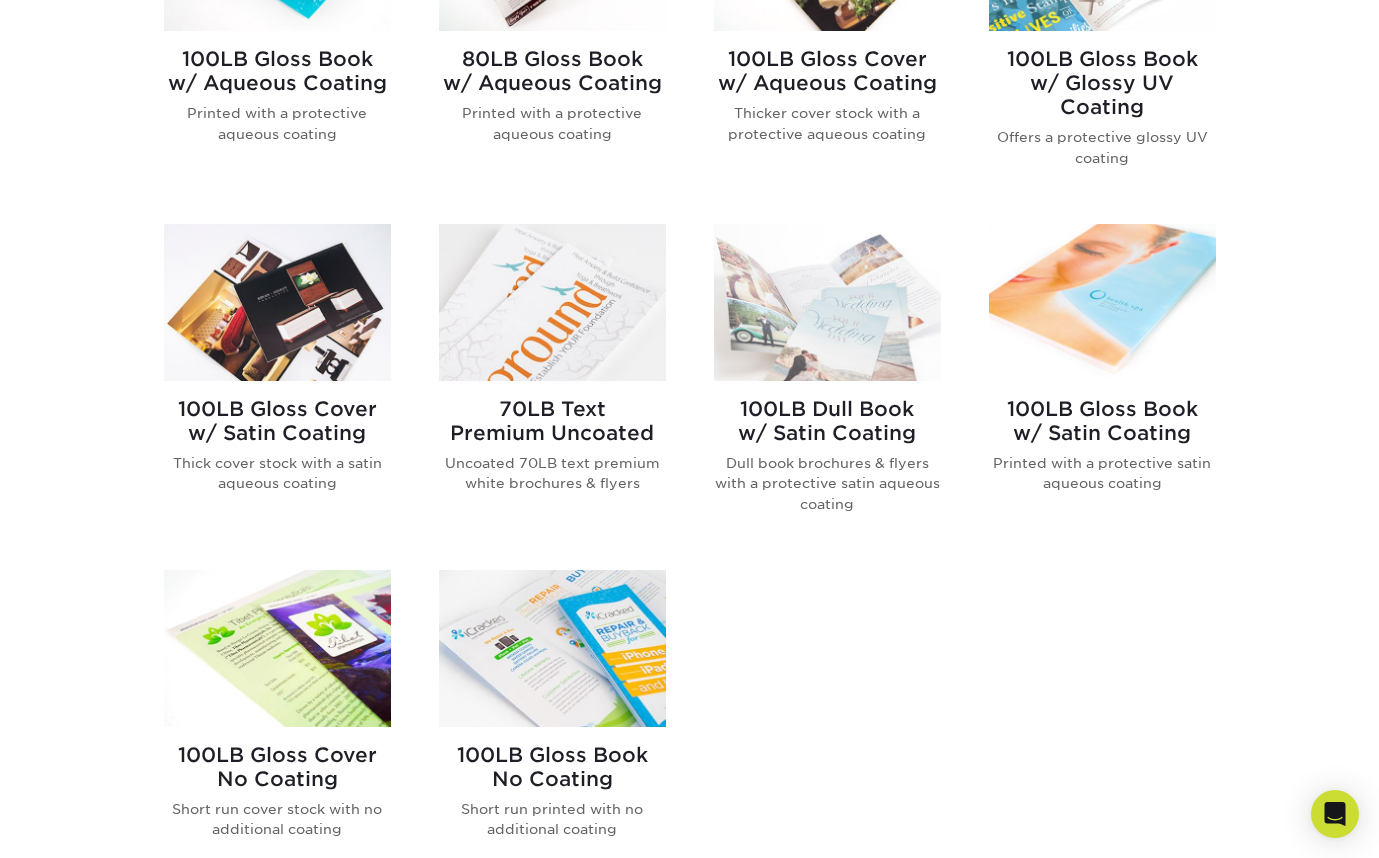 click at bounding box center [277, 302] 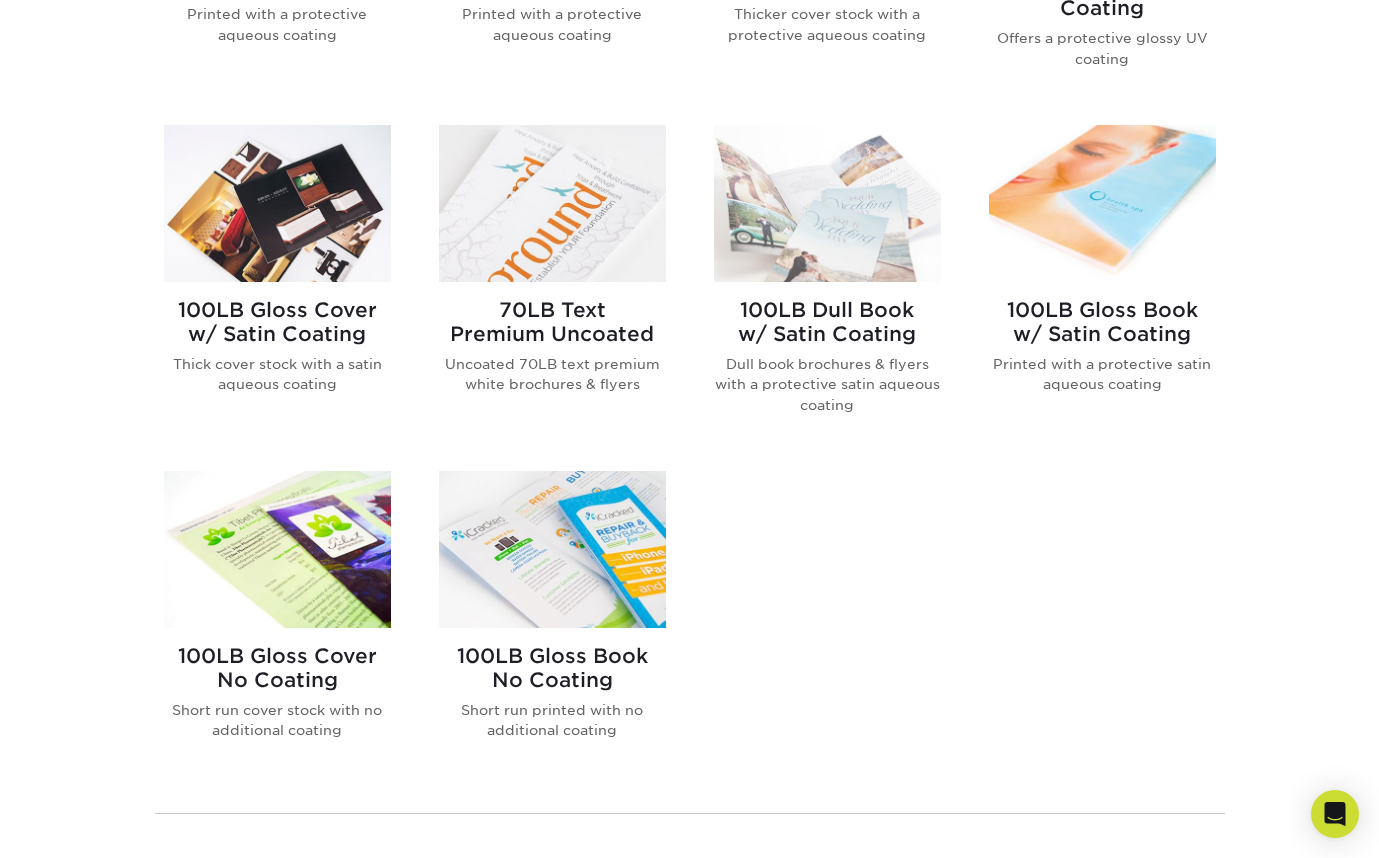 scroll, scrollTop: 1120, scrollLeft: 0, axis: vertical 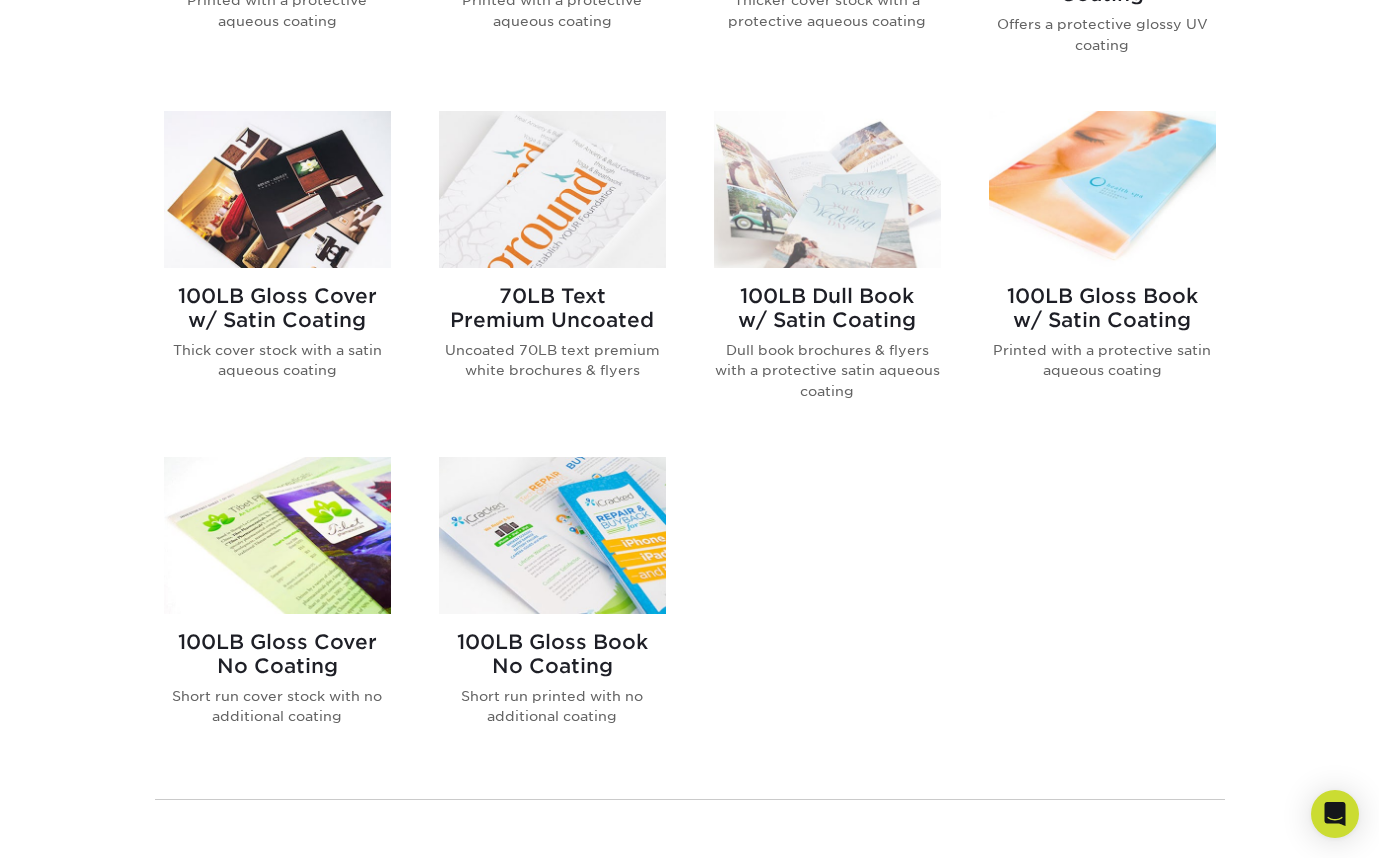 click at bounding box center (552, 535) 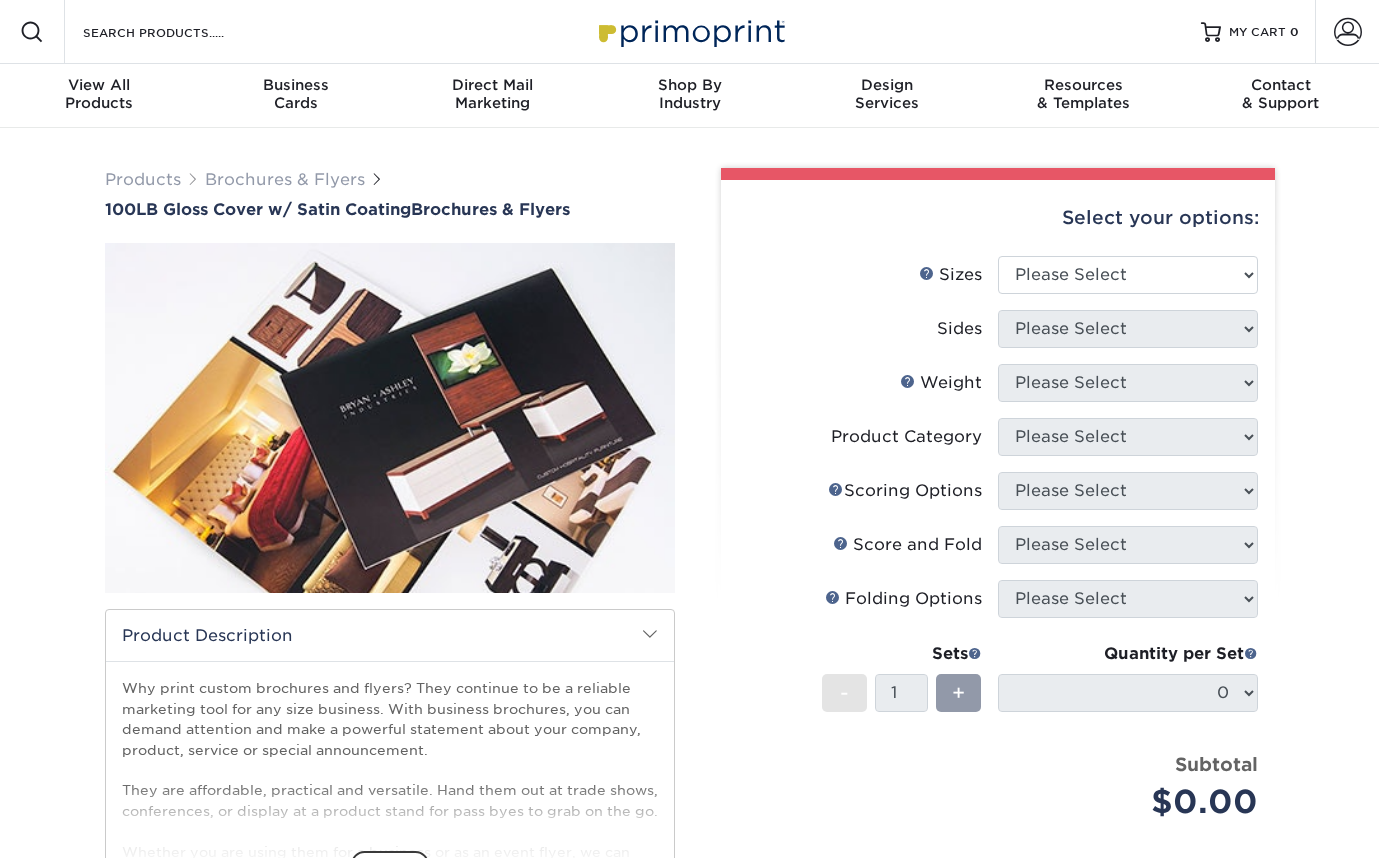 scroll, scrollTop: 0, scrollLeft: 0, axis: both 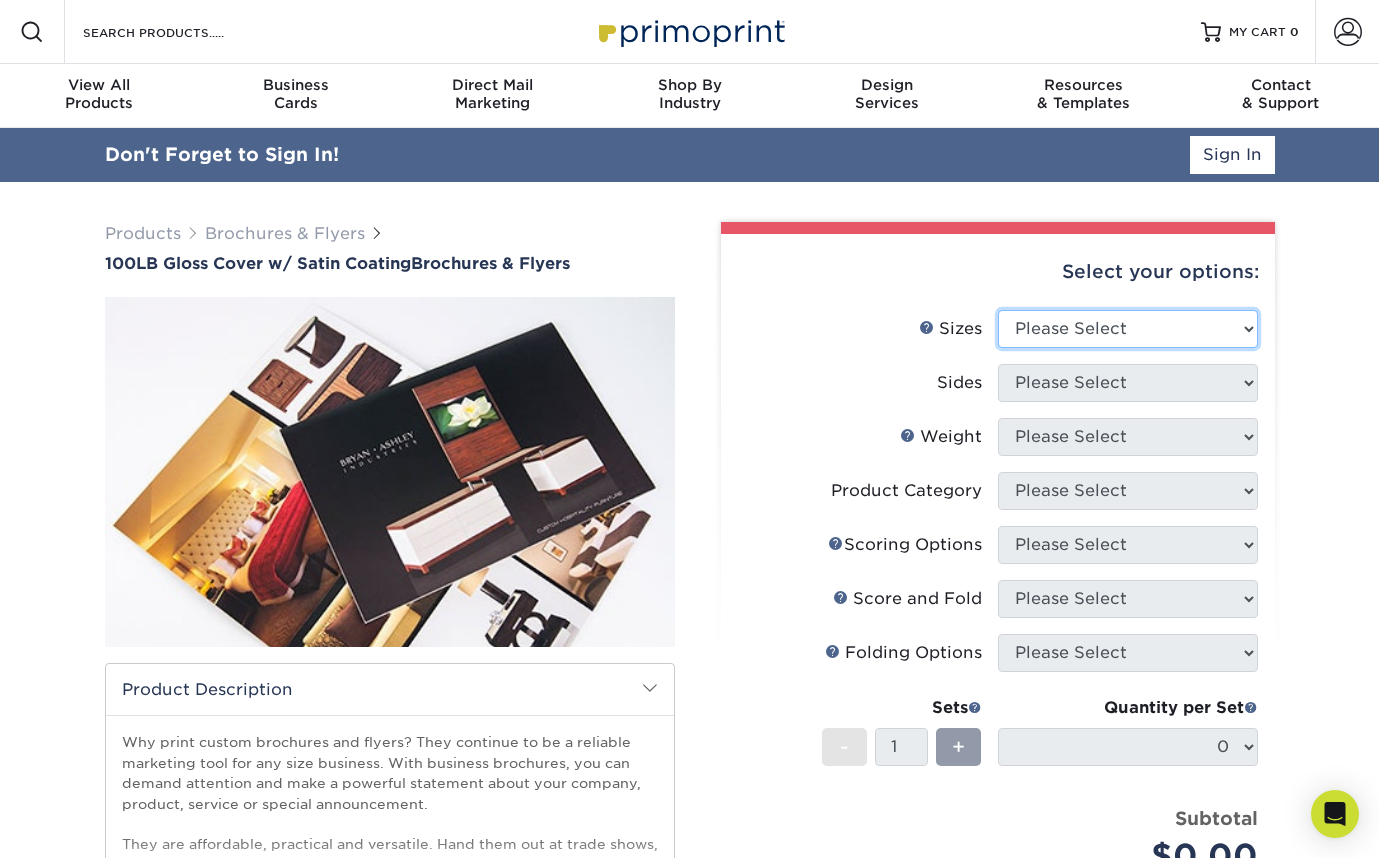 select on "8.50x11.00" 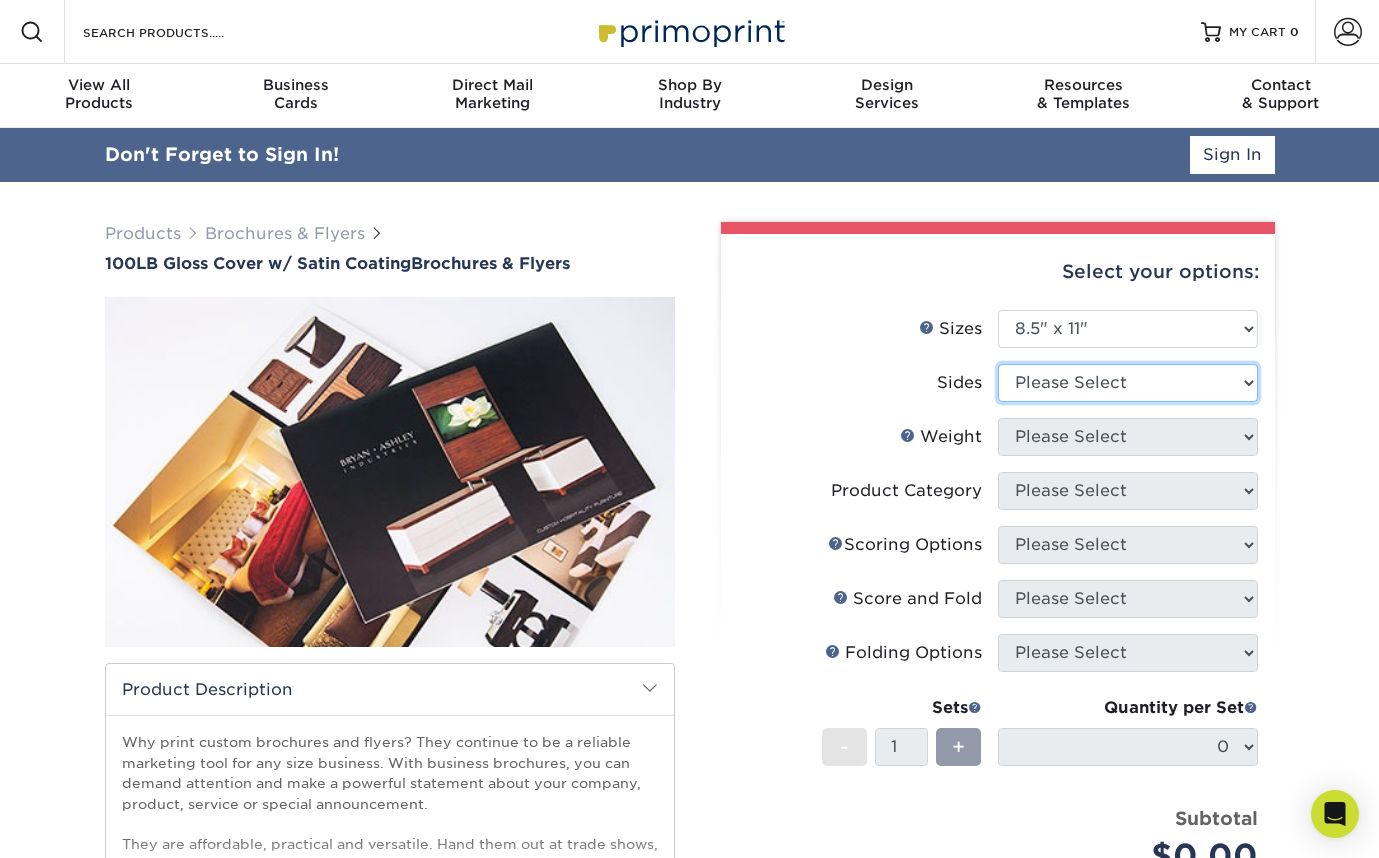 select on "13abbda7-1d64-4f25-8bb2-c179b224825d" 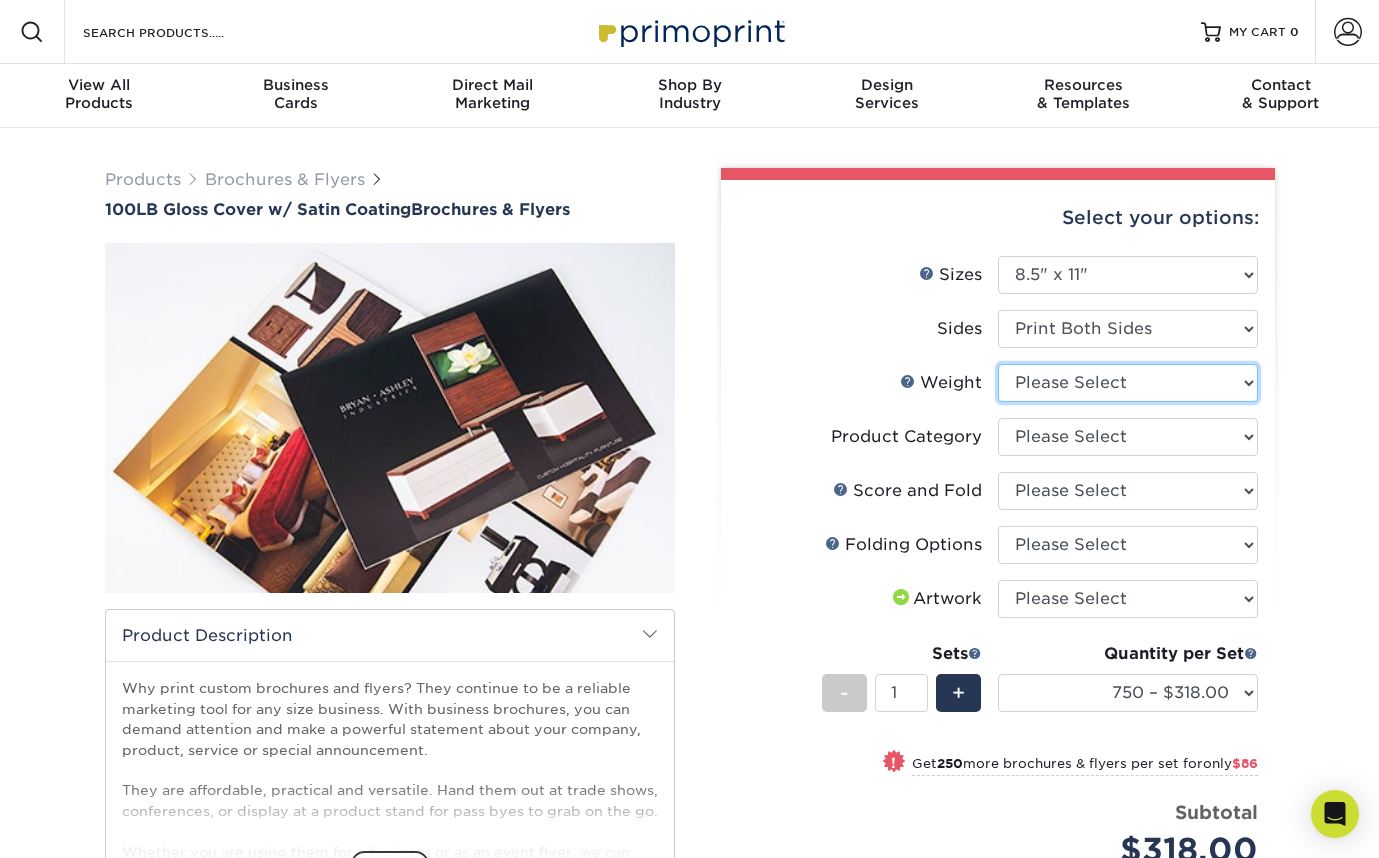 select on "100LB" 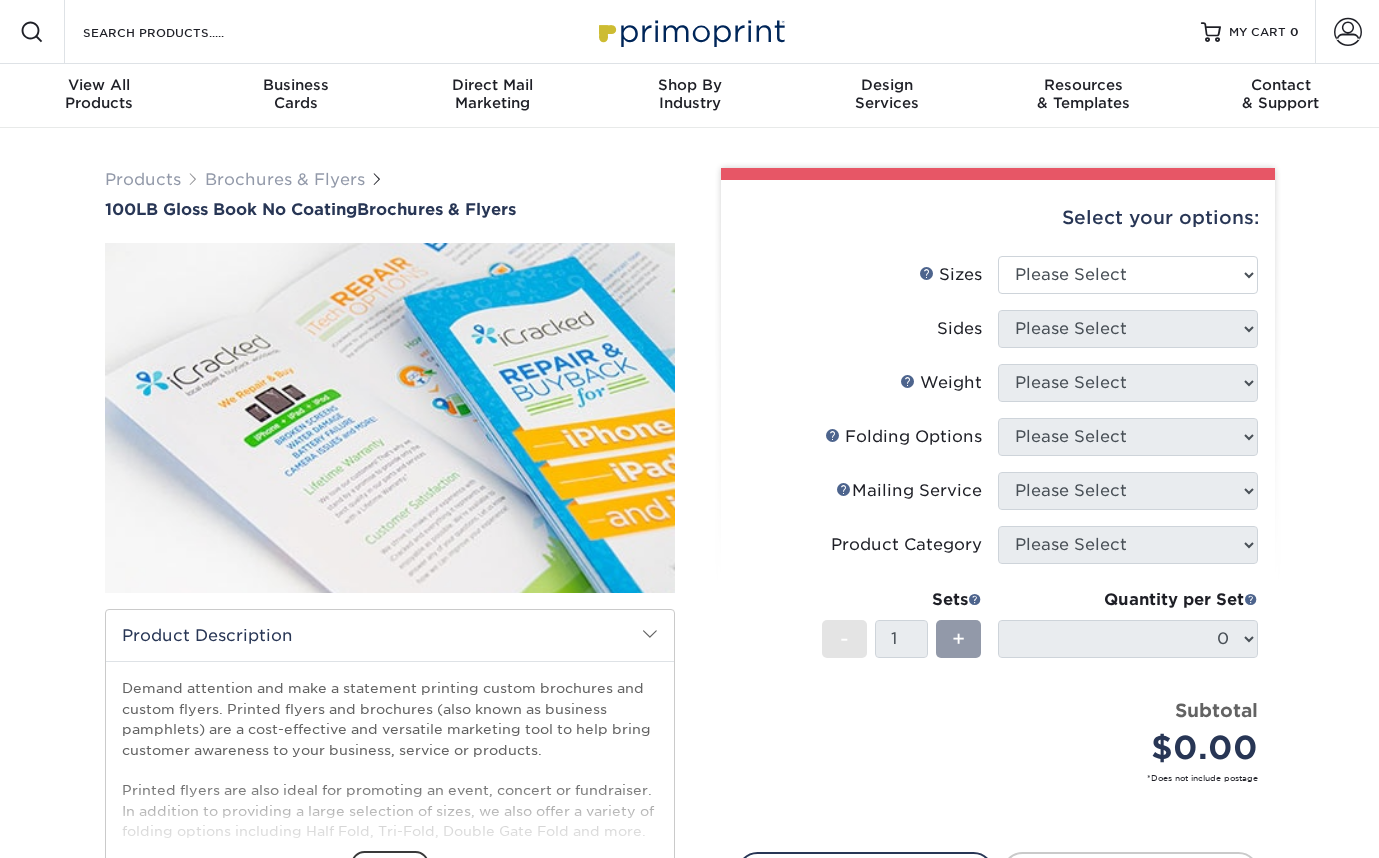 scroll, scrollTop: 0, scrollLeft: 0, axis: both 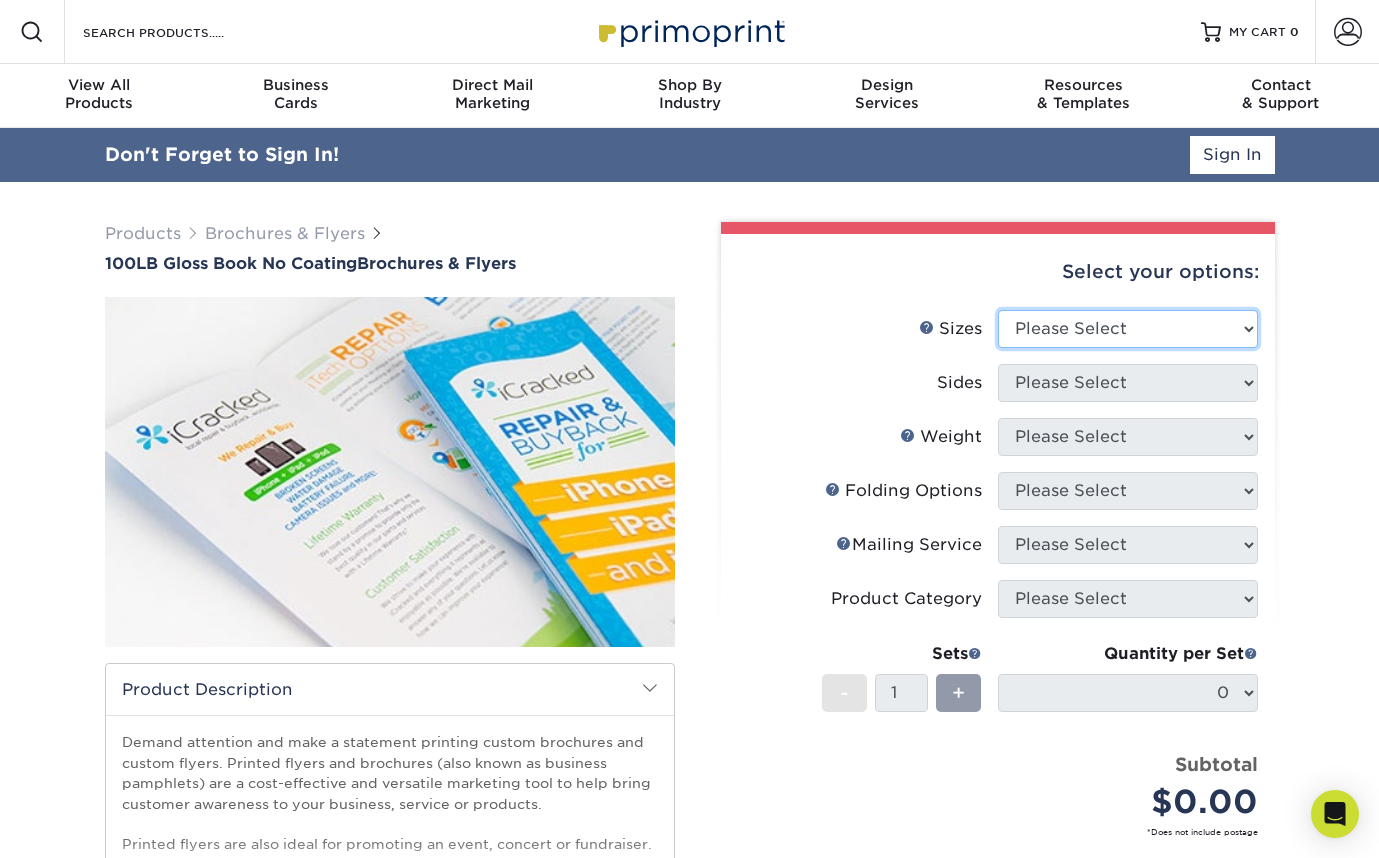 select on "8.50x11.00" 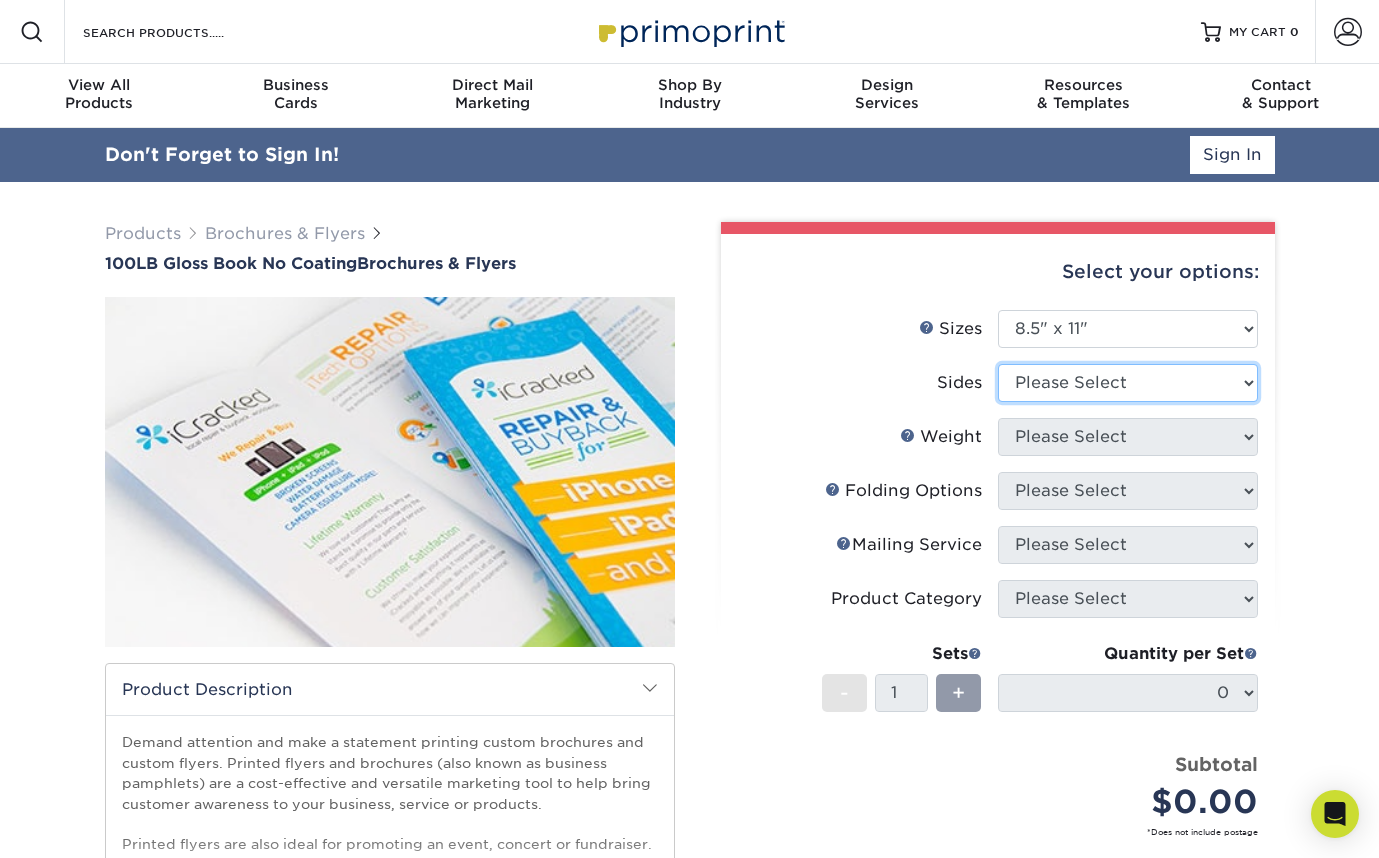 select on "13abbda7-1d64-4f25-8bb2-c179b224825d" 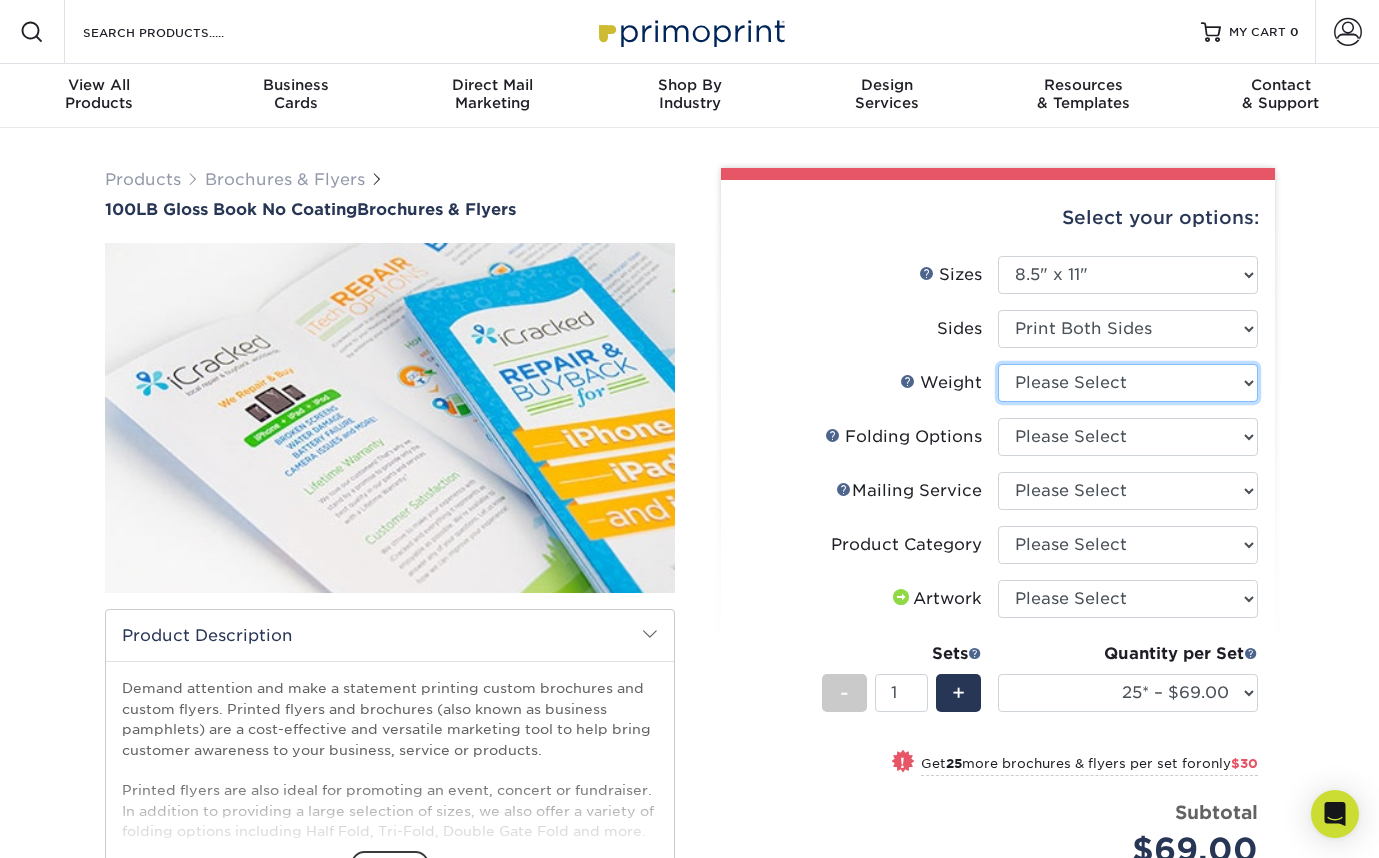 select on "100LB" 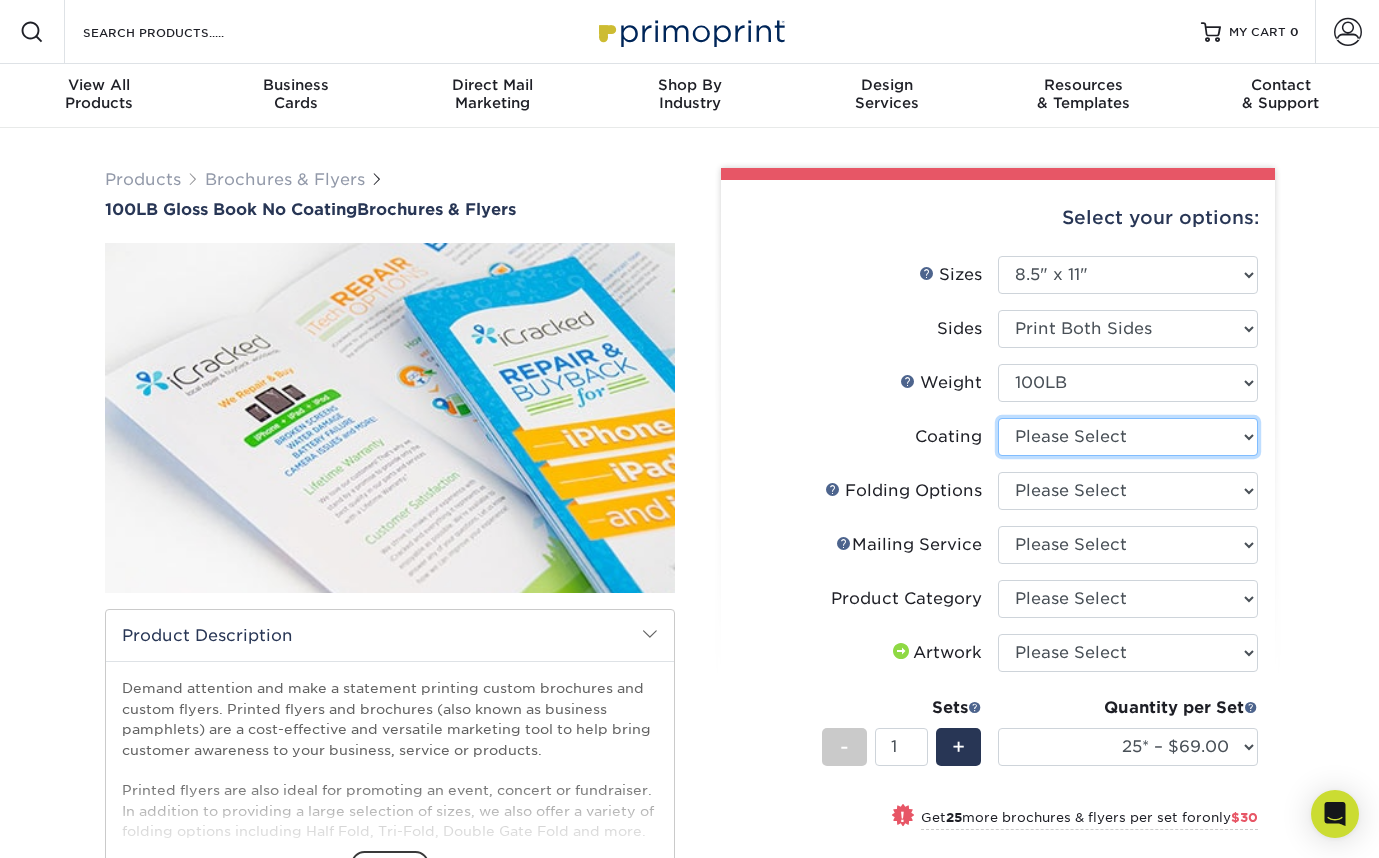 select on "3e7618de-abca-4bda-9f97-8b9129e913d8" 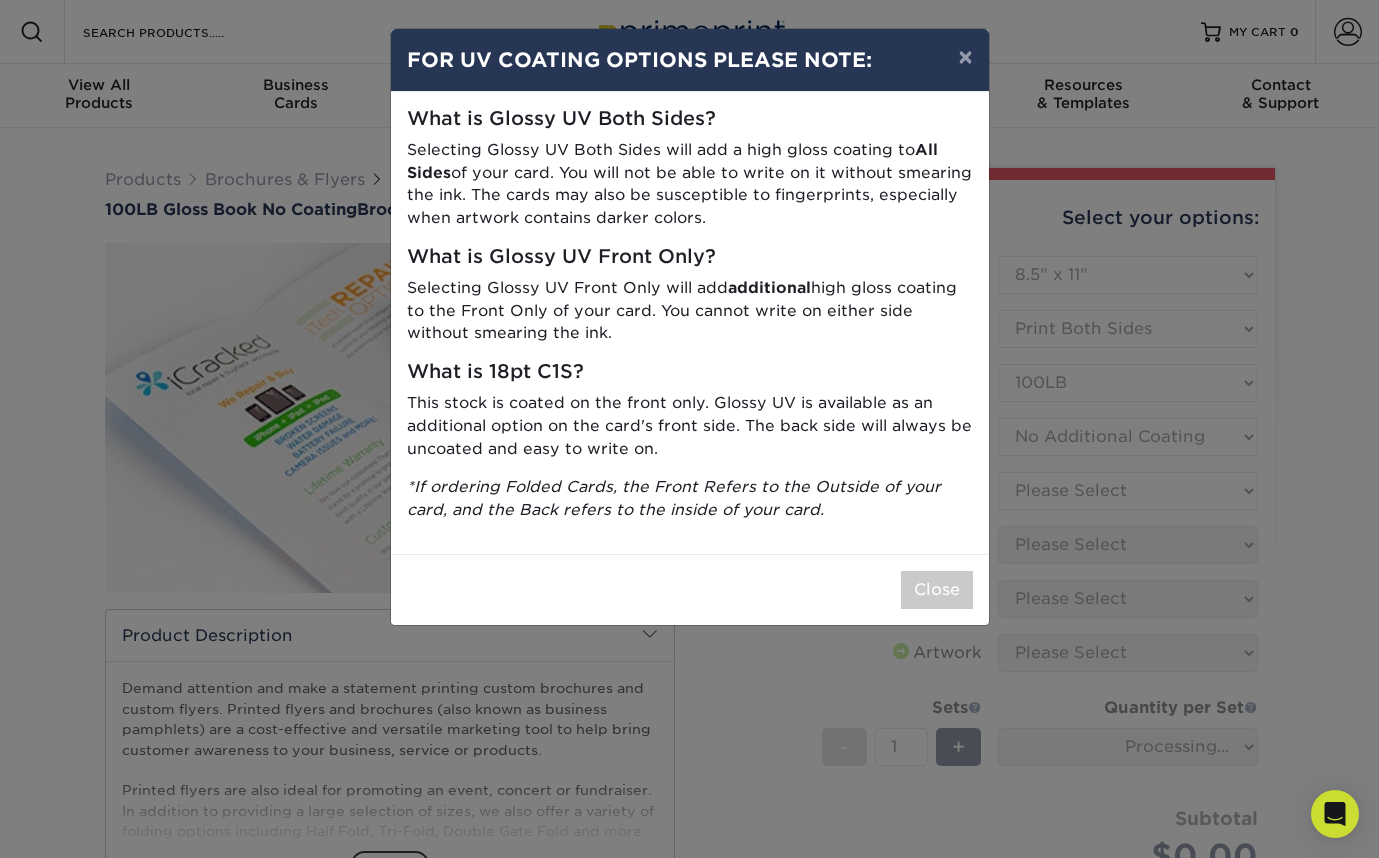 click on "Close" at bounding box center (690, 589) 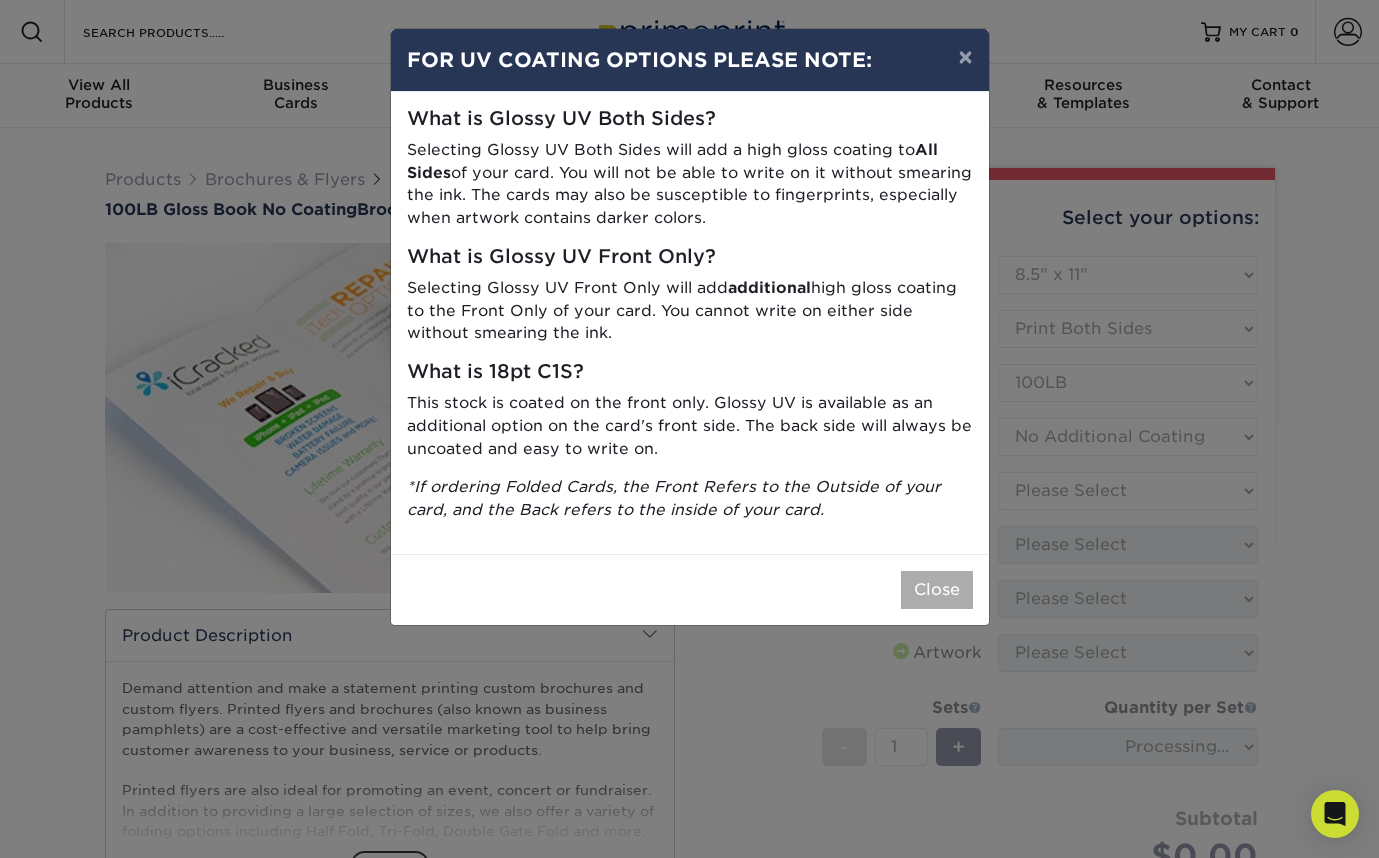 click on "Close" at bounding box center (937, 590) 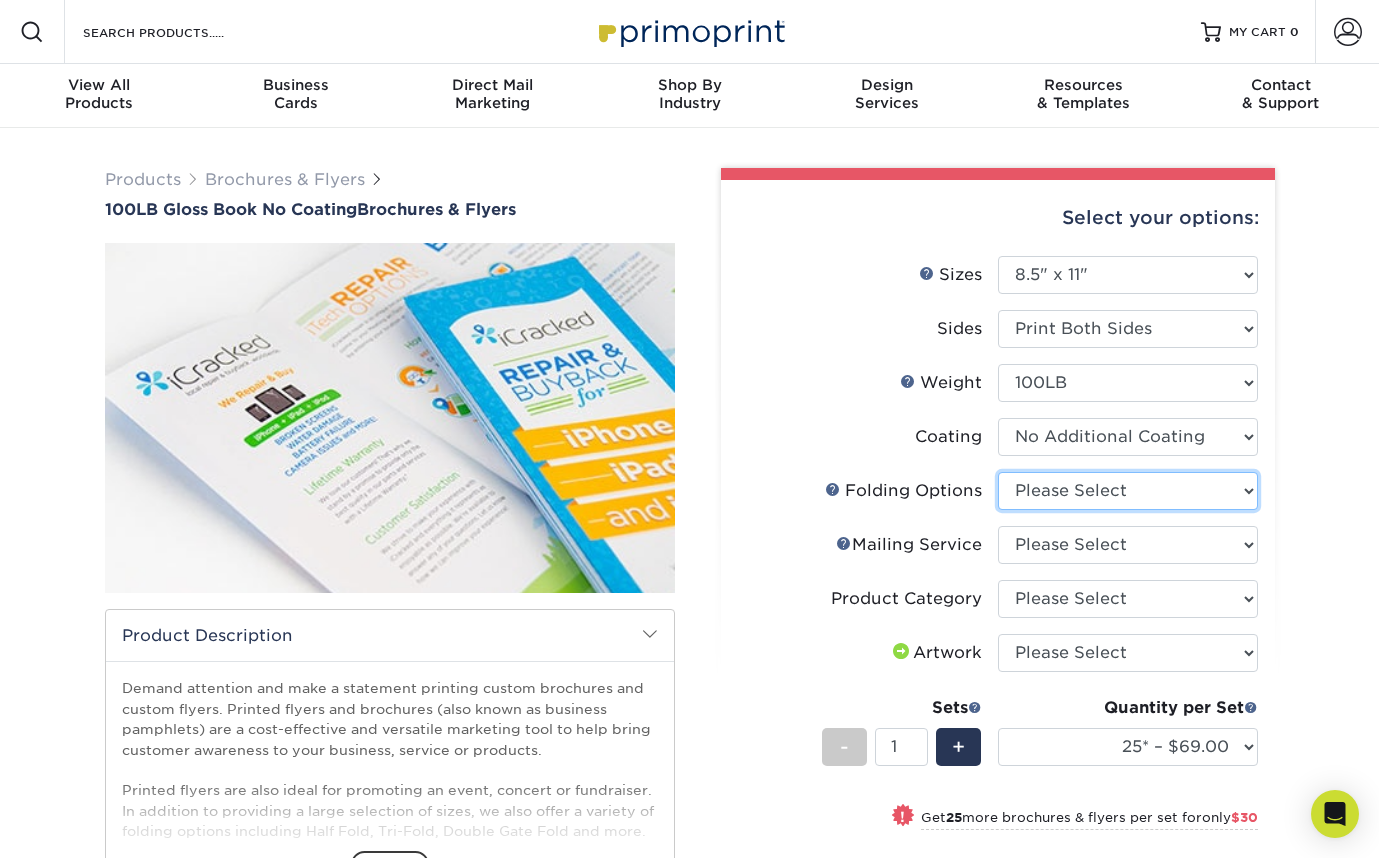 select on "6bd2fd9e-193e-4811-88f7-94c08206d735" 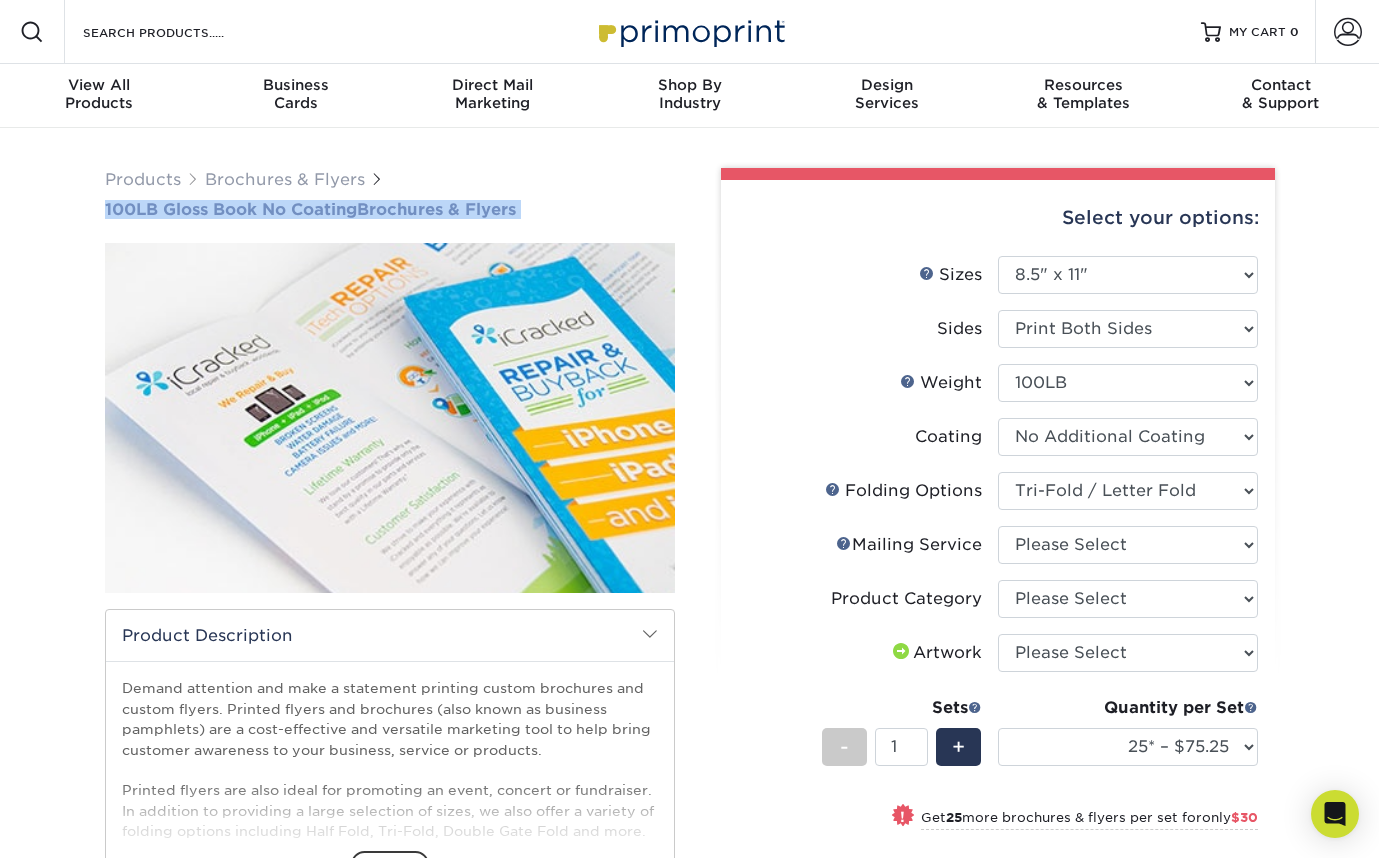drag, startPoint x: 555, startPoint y: 220, endPoint x: 105, endPoint y: 206, distance: 450.2177 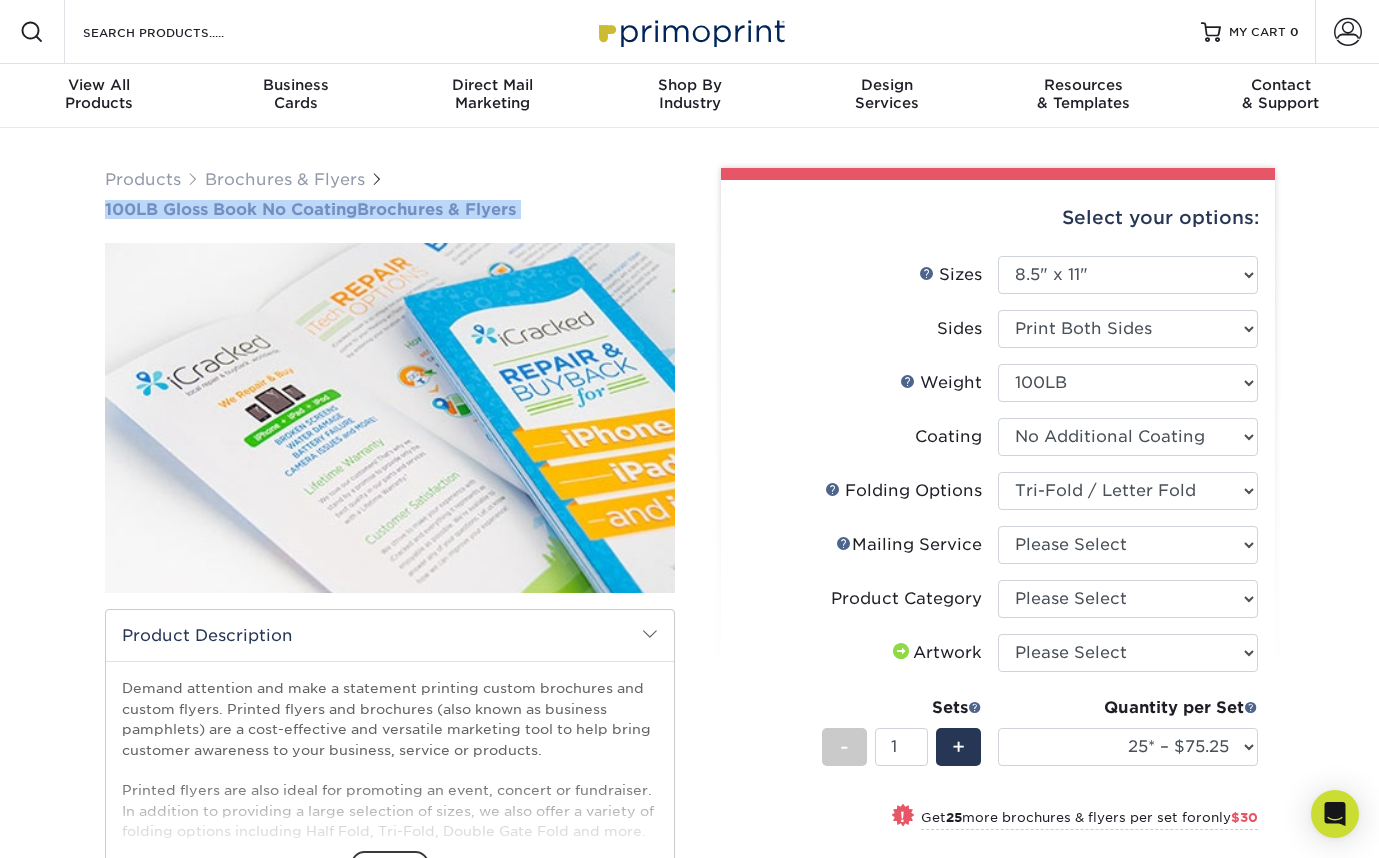 click on "Products
Brochures & Flyers
100LB Gloss Book No Coating  Brochures & Flyers
show more Templates  /" at bounding box center (390, 684) 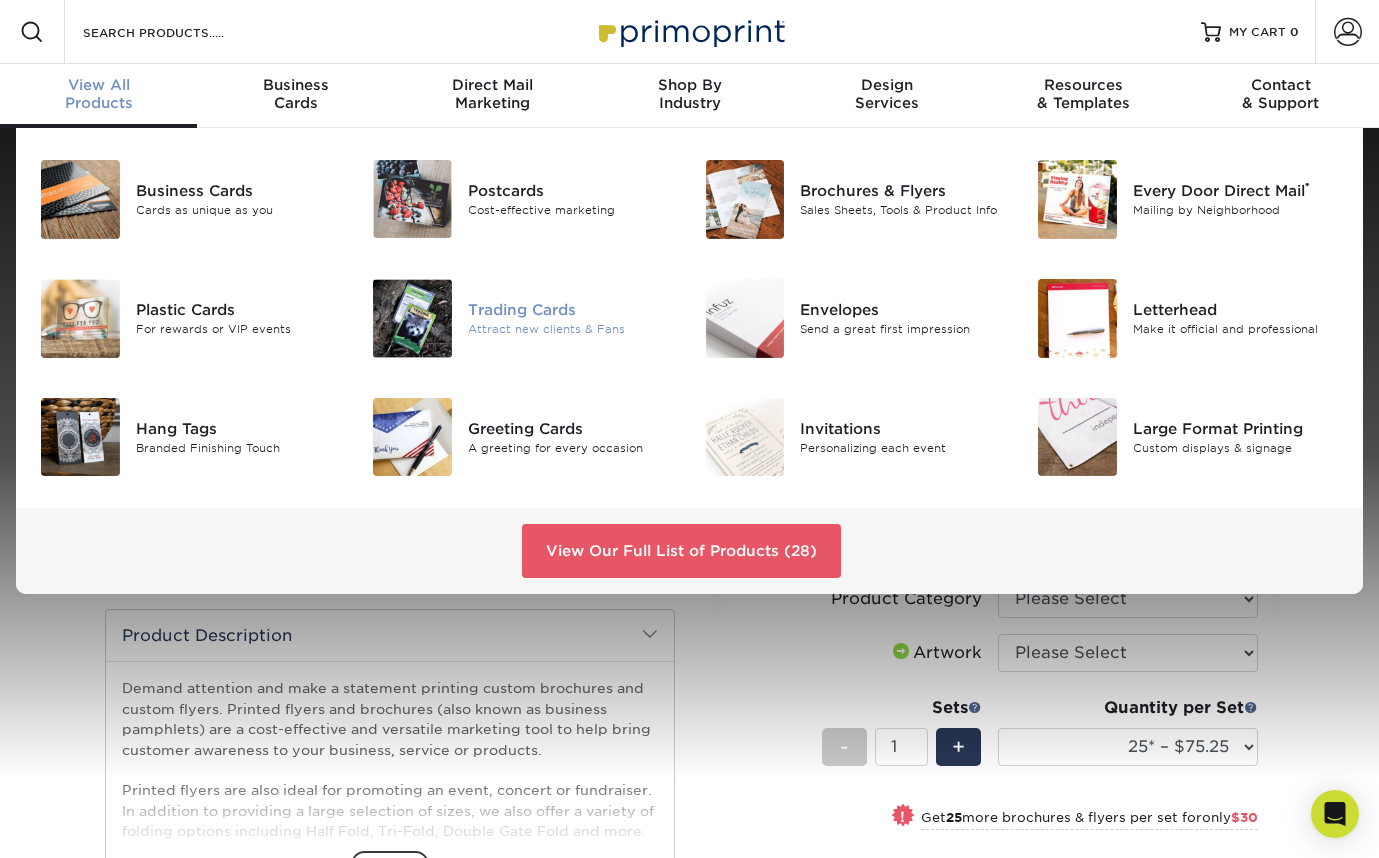 click on "Trading Cards" at bounding box center [571, 310] 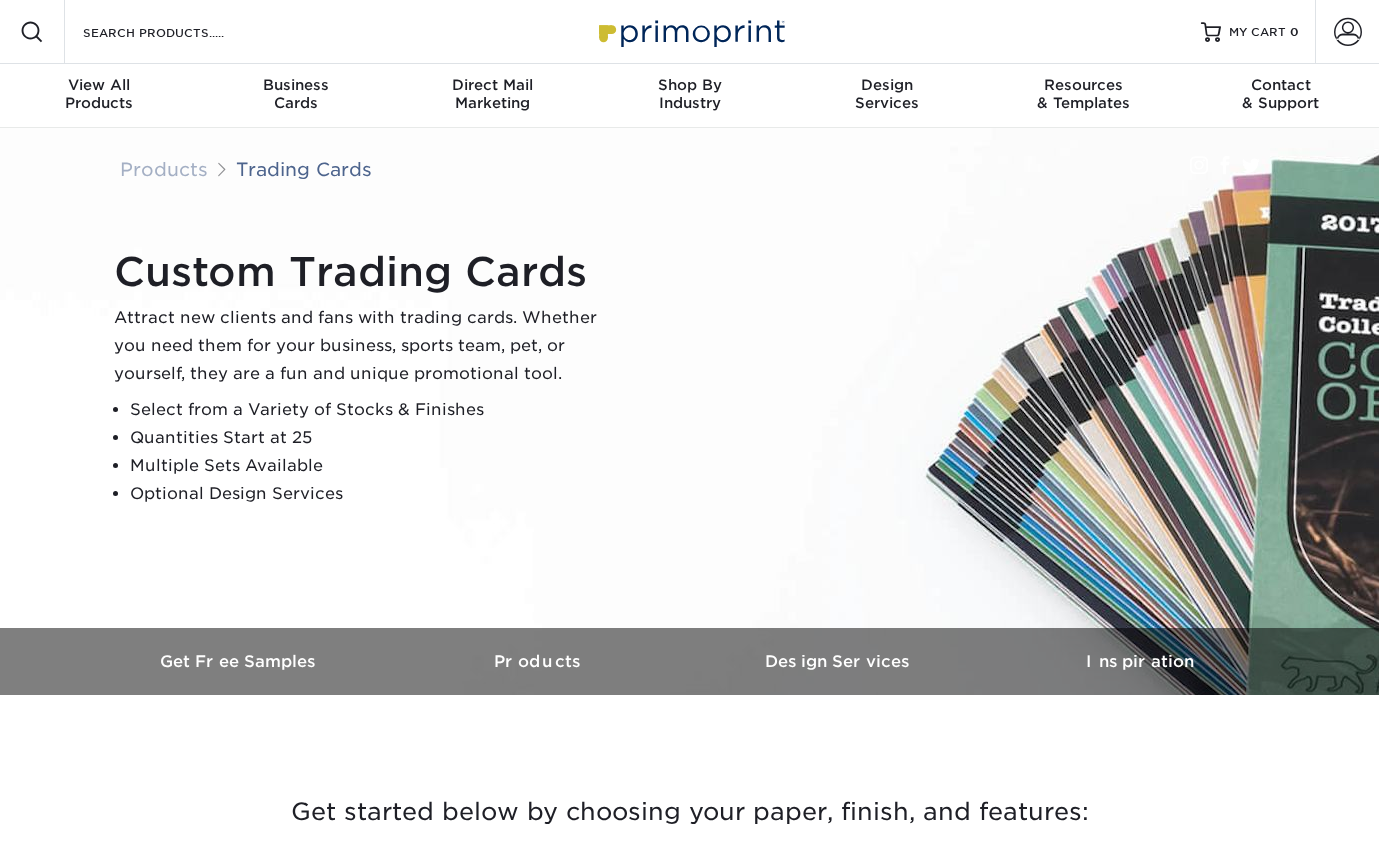 scroll, scrollTop: 0, scrollLeft: 0, axis: both 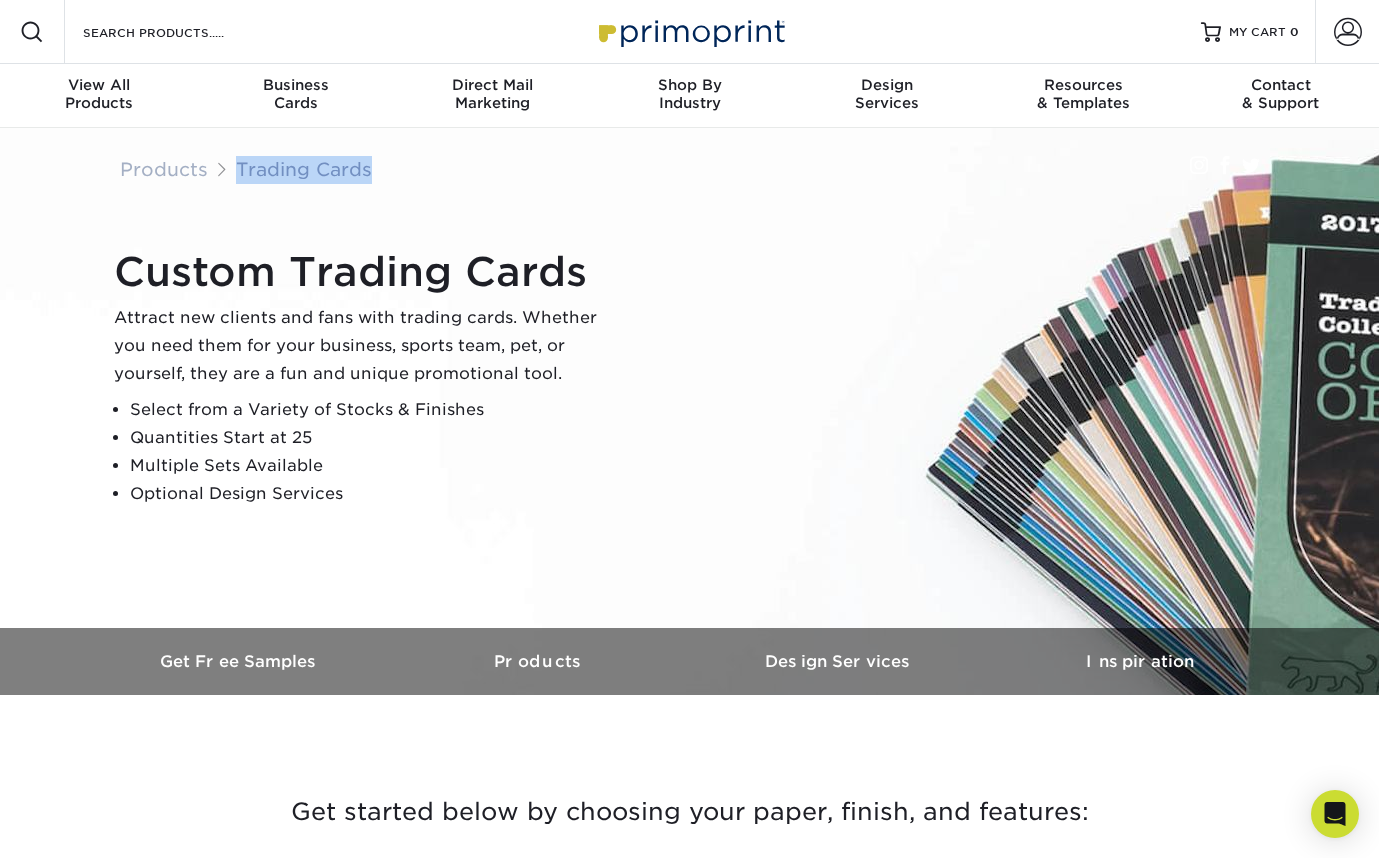 copy on "Trading Cards" 